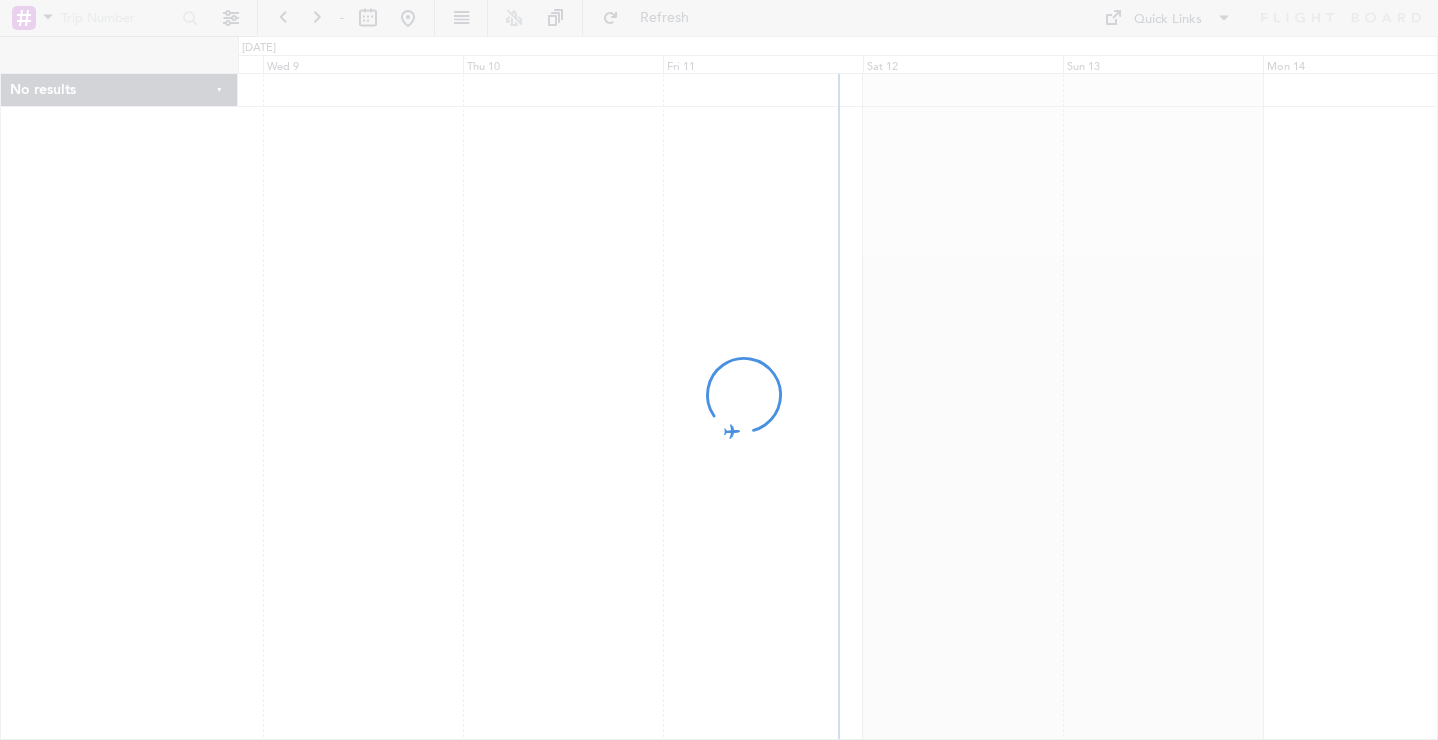 scroll, scrollTop: 0, scrollLeft: 0, axis: both 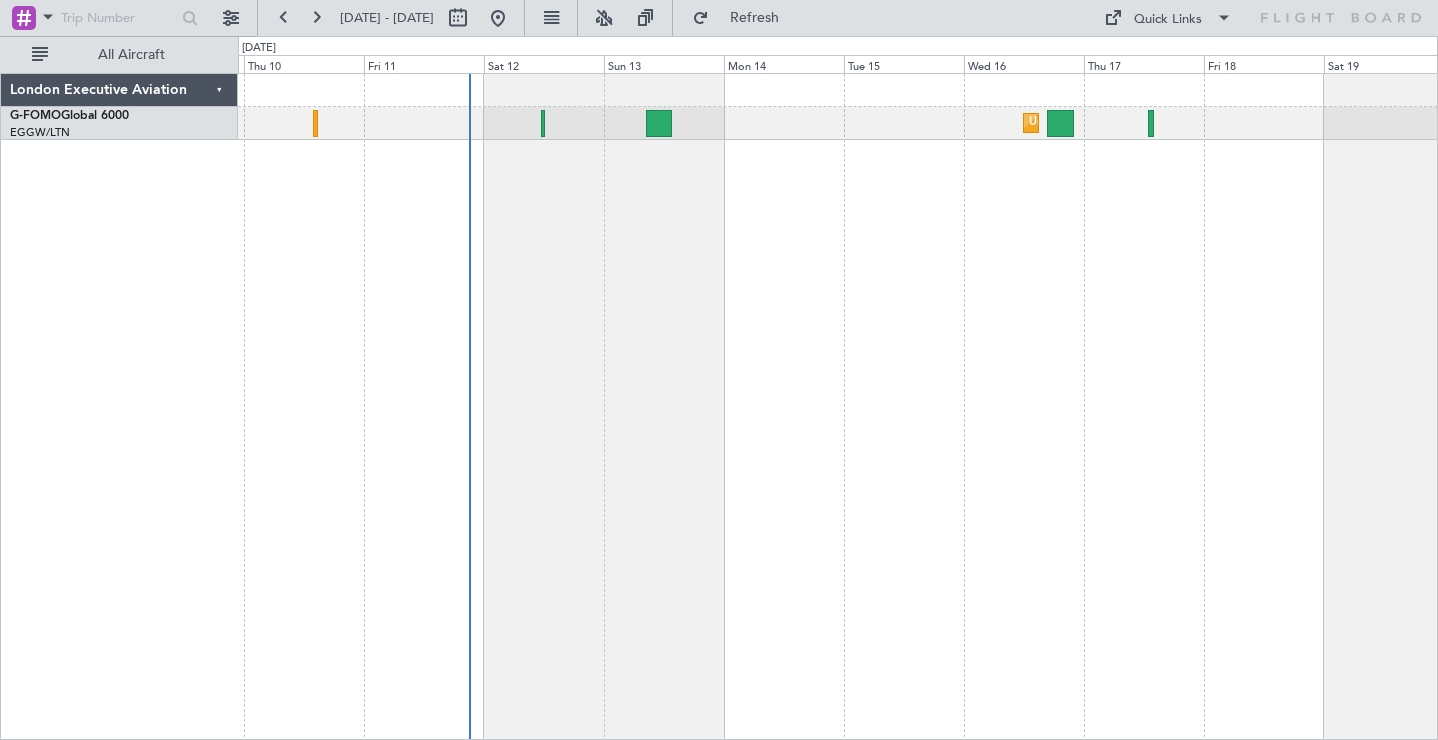 click on "Unplanned Maint [US_STATE] ([GEOGRAPHIC_DATA])" 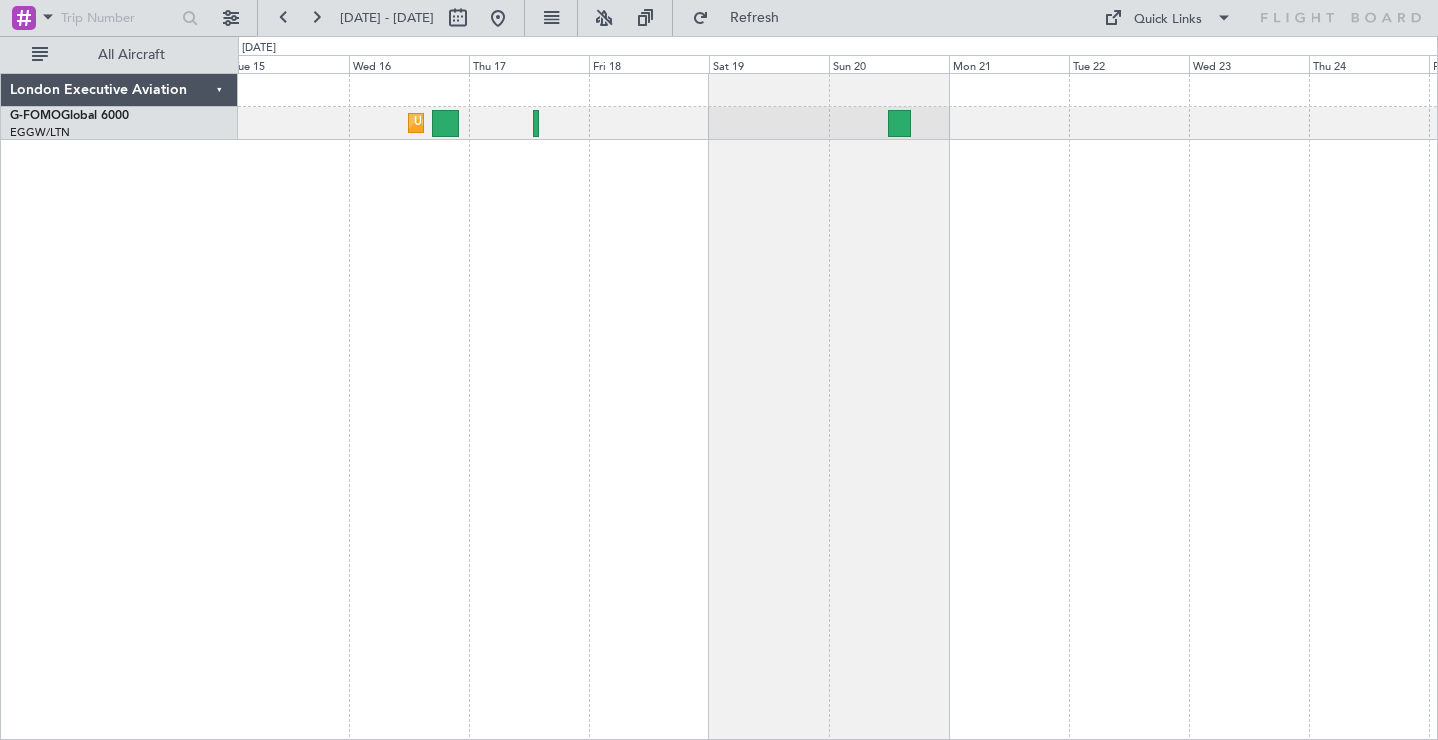 click on "Unplanned Maint [US_STATE] ([GEOGRAPHIC_DATA])" 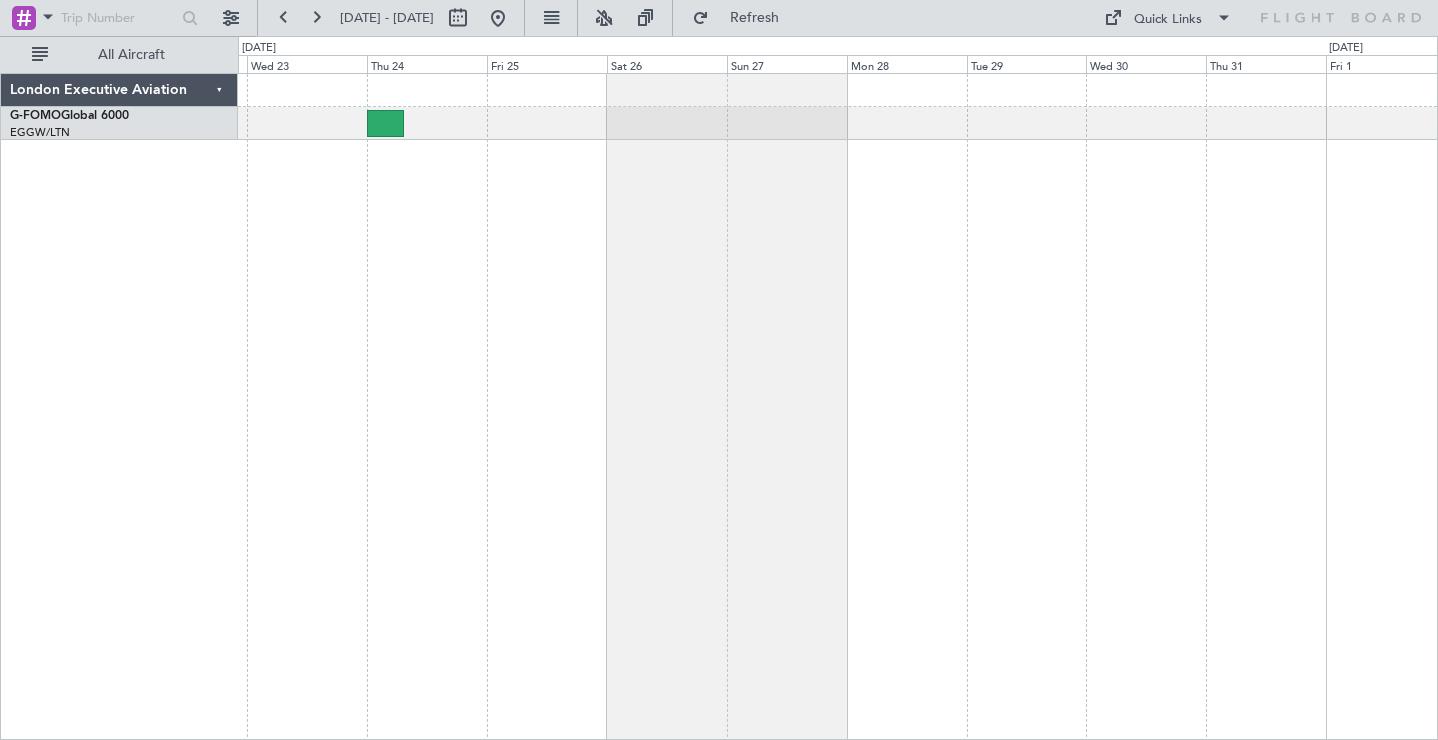 click 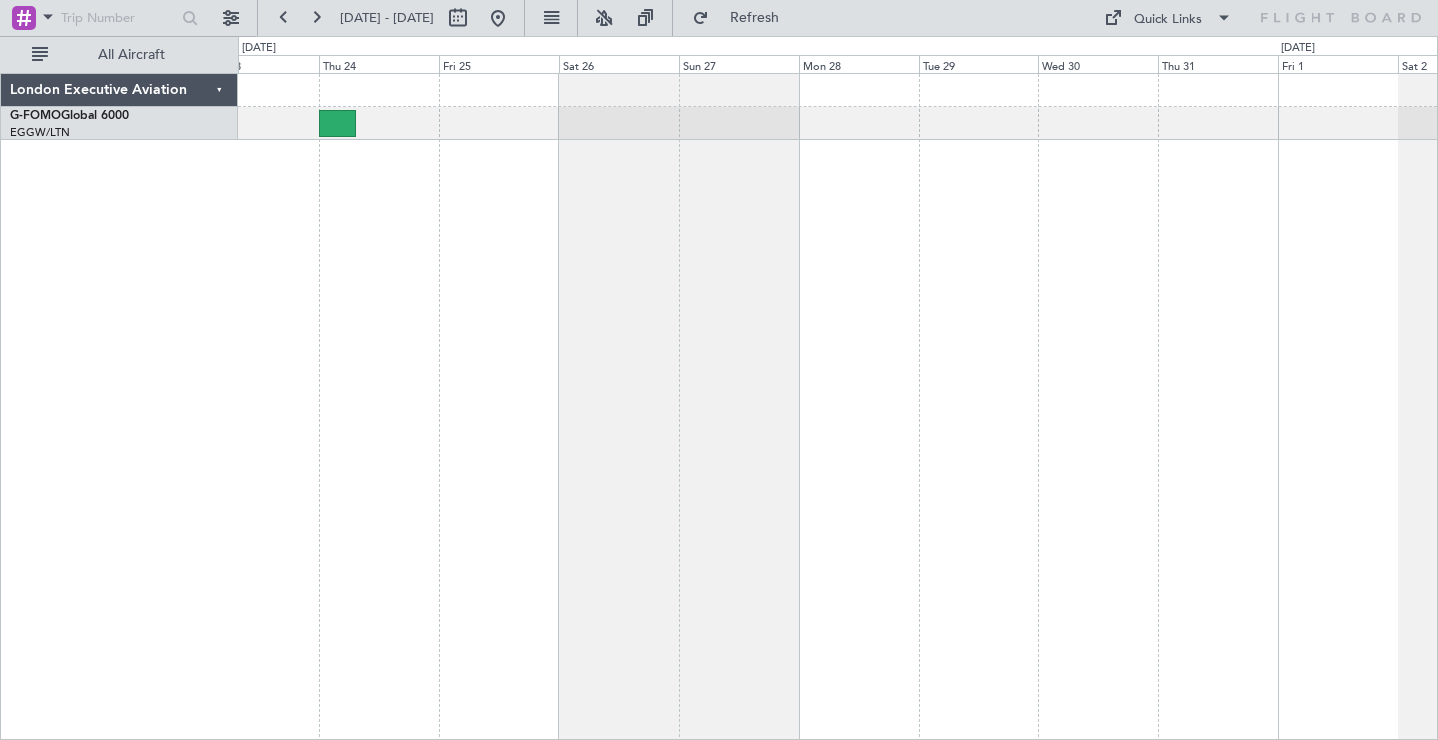 click on "Planned Maint Windsor Locks ([PERSON_NAME] Intl)" 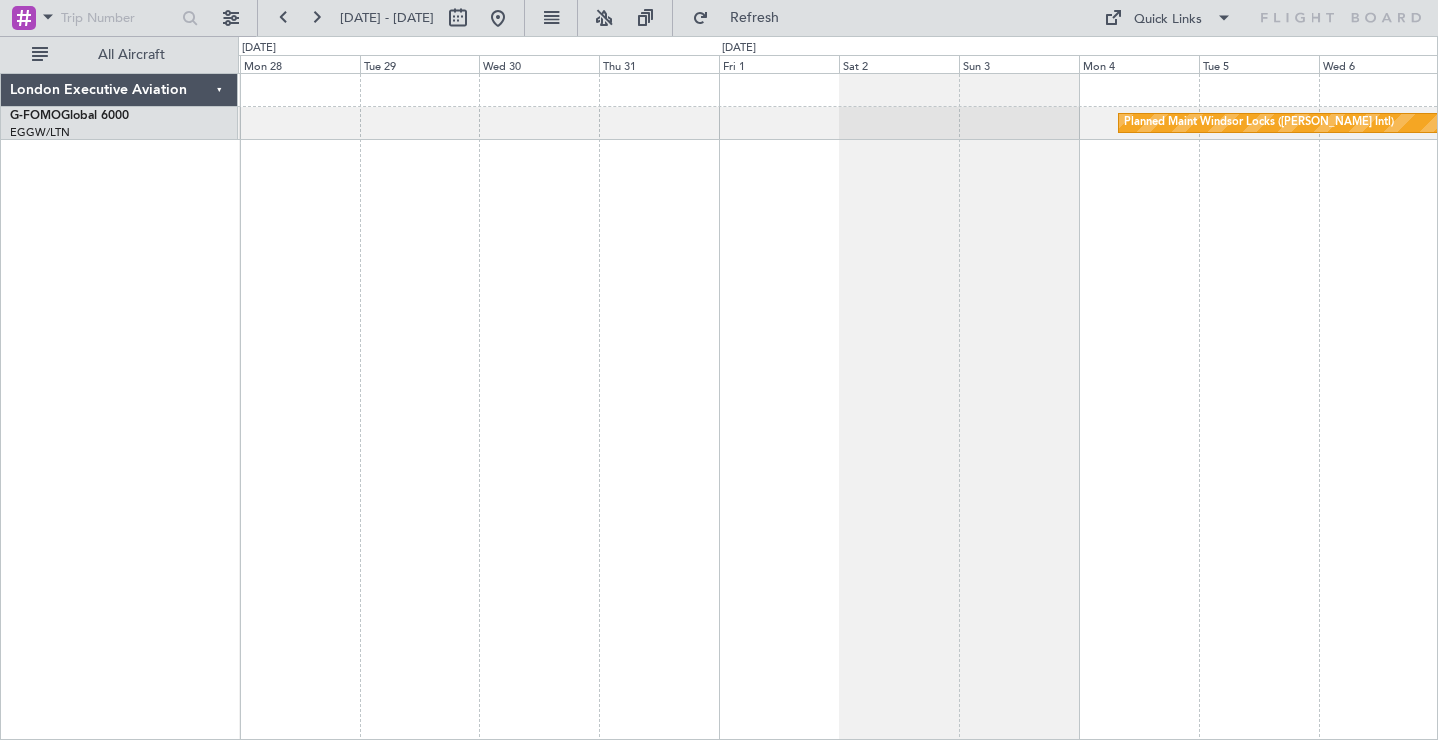click on "Planned Maint Windsor Locks ([PERSON_NAME] Intl)" 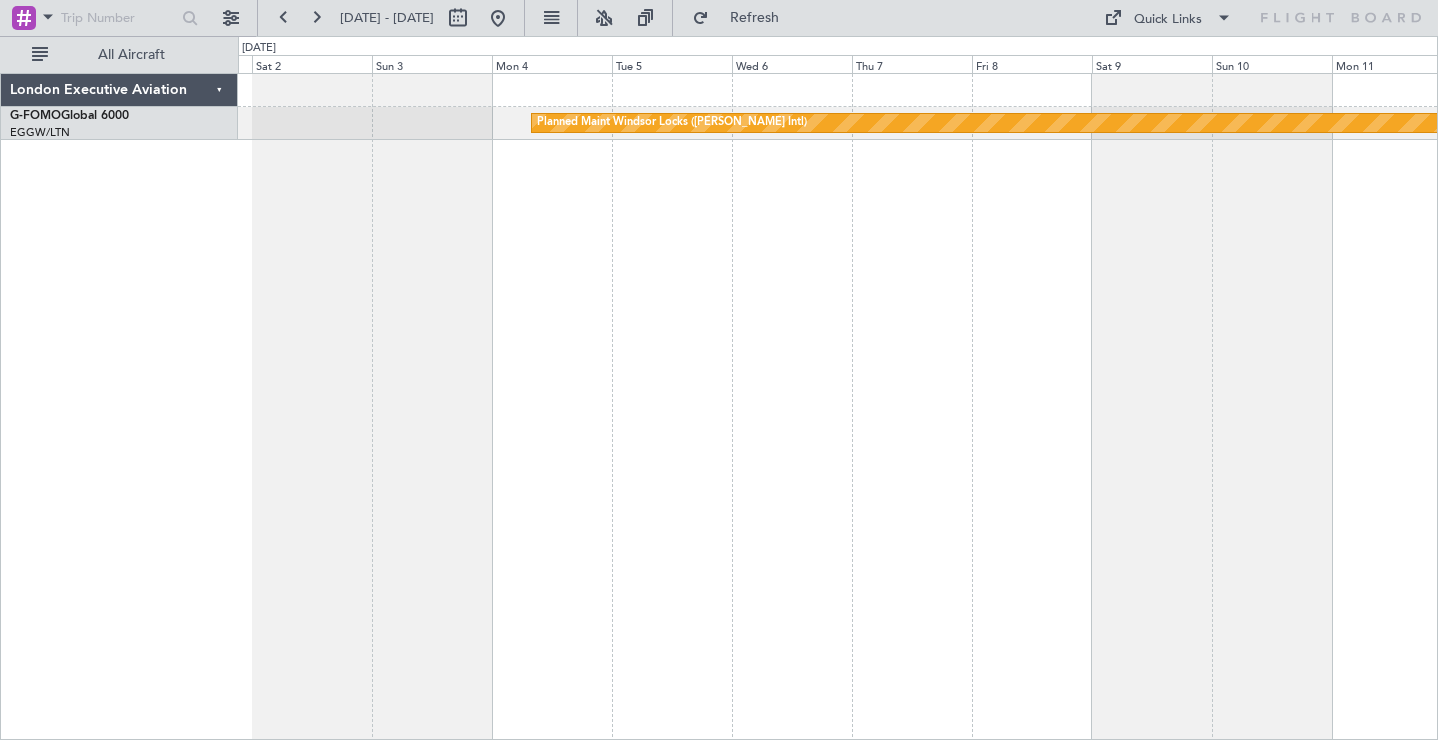 click on "Planned Maint Windsor Locks ([PERSON_NAME] Intl)" 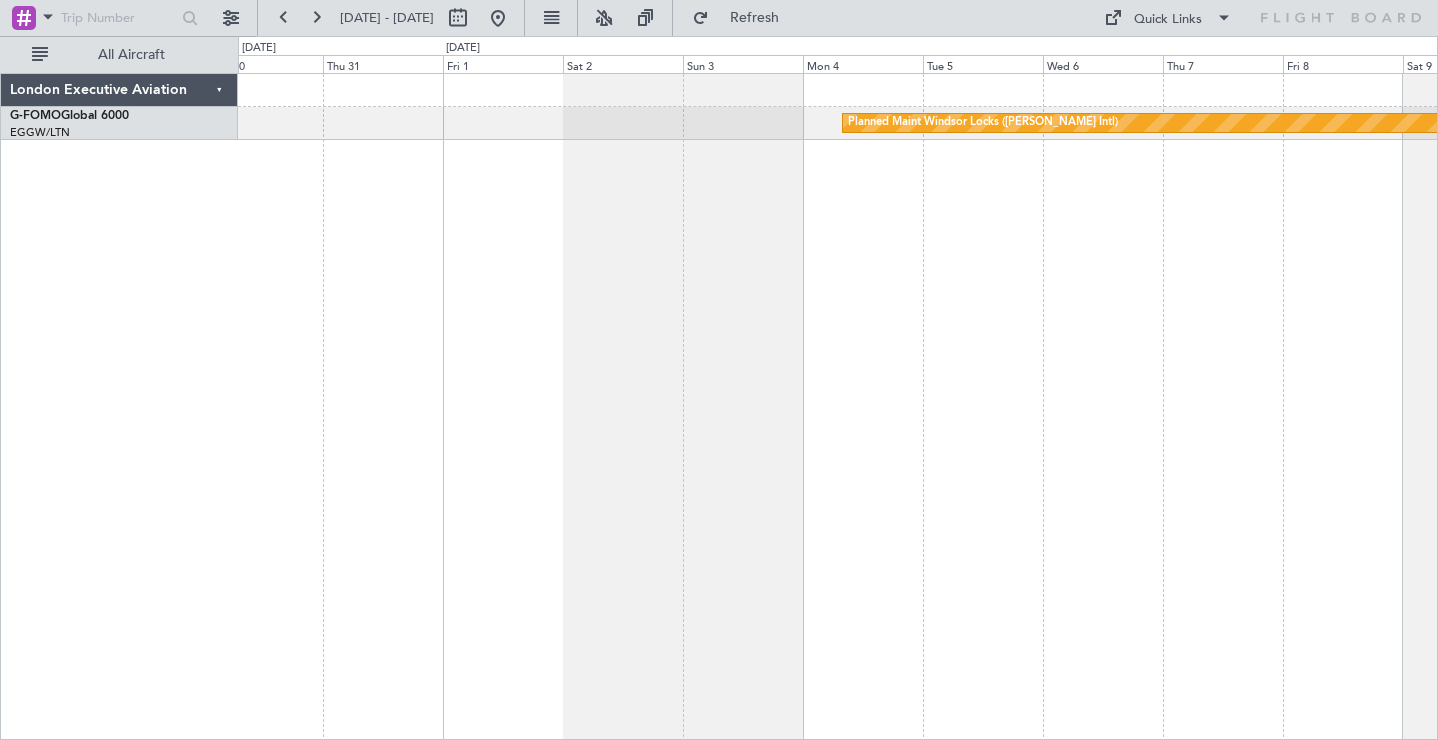 click on "[DATE] - [DATE]  Refresh Quick Links All Aircraft
Planned Maint Windsor Locks ([PERSON_NAME] Intl)
London Executive Aviation
G-FOMO  Global 6000
EGGW/LTN
[GEOGRAPHIC_DATA] ([GEOGRAPHIC_DATA])
0 0 Wed 30 Thu 31 Fri 1 Sat 2 Sun 3 Mon 4 [DATE] Wed 6 Thu 7 Fri 8 [DATE]
532093
4/4
Flight Confirmed
LNX12MO
Owner
KTEB / TEB
[US_STATE] ([GEOGRAPHIC_DATA])
G-FOMO
07:05
+00:00
EDDH / HAM
Hamburg (Fuhlsbuttel Intl)
Estimated Times
[DATE] 00:10
Z
[DATE] 07:30
[DATE] 20:10
L
[DATE] 09:30
Actual Times
-
Z
-
-
L
-" at bounding box center [719, 370] 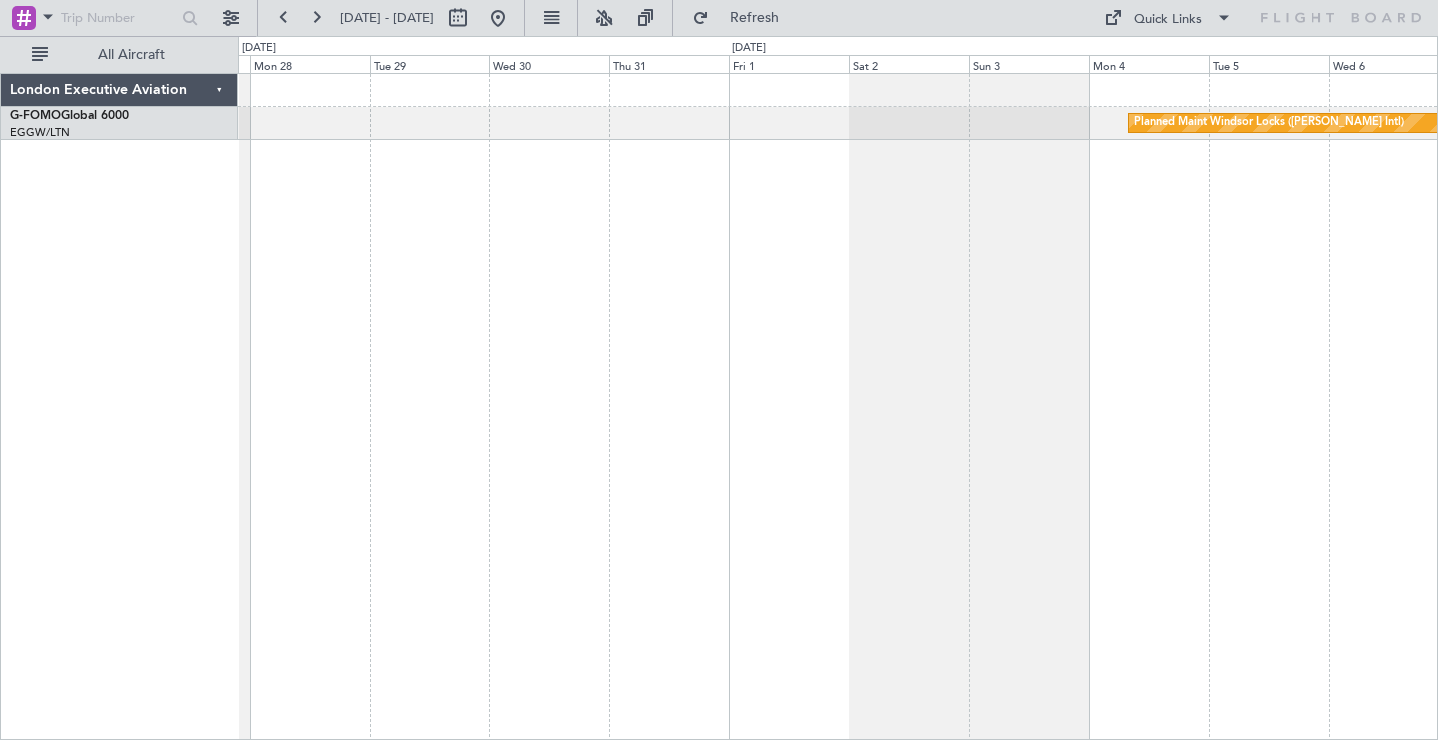 click on "Planned Maint Windsor Locks ([PERSON_NAME] Intl)" 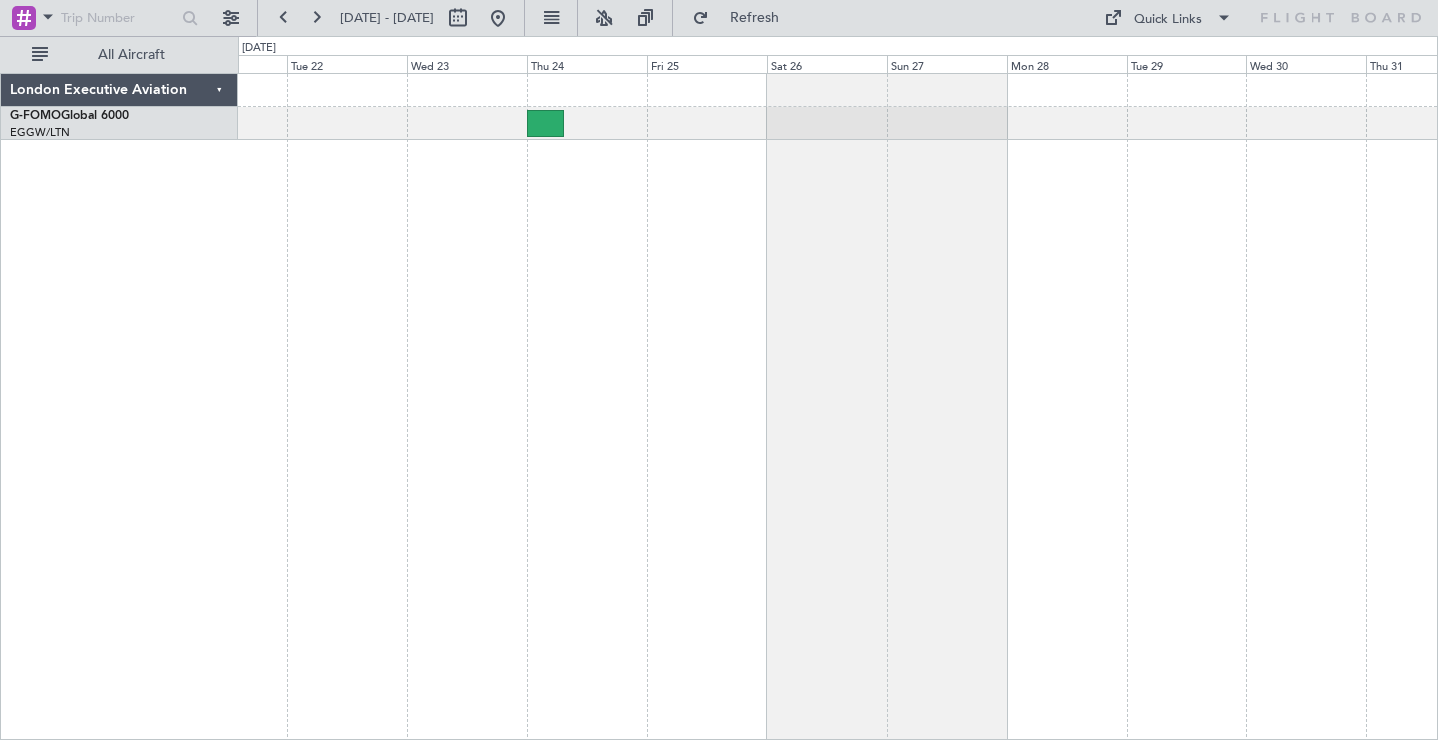 click 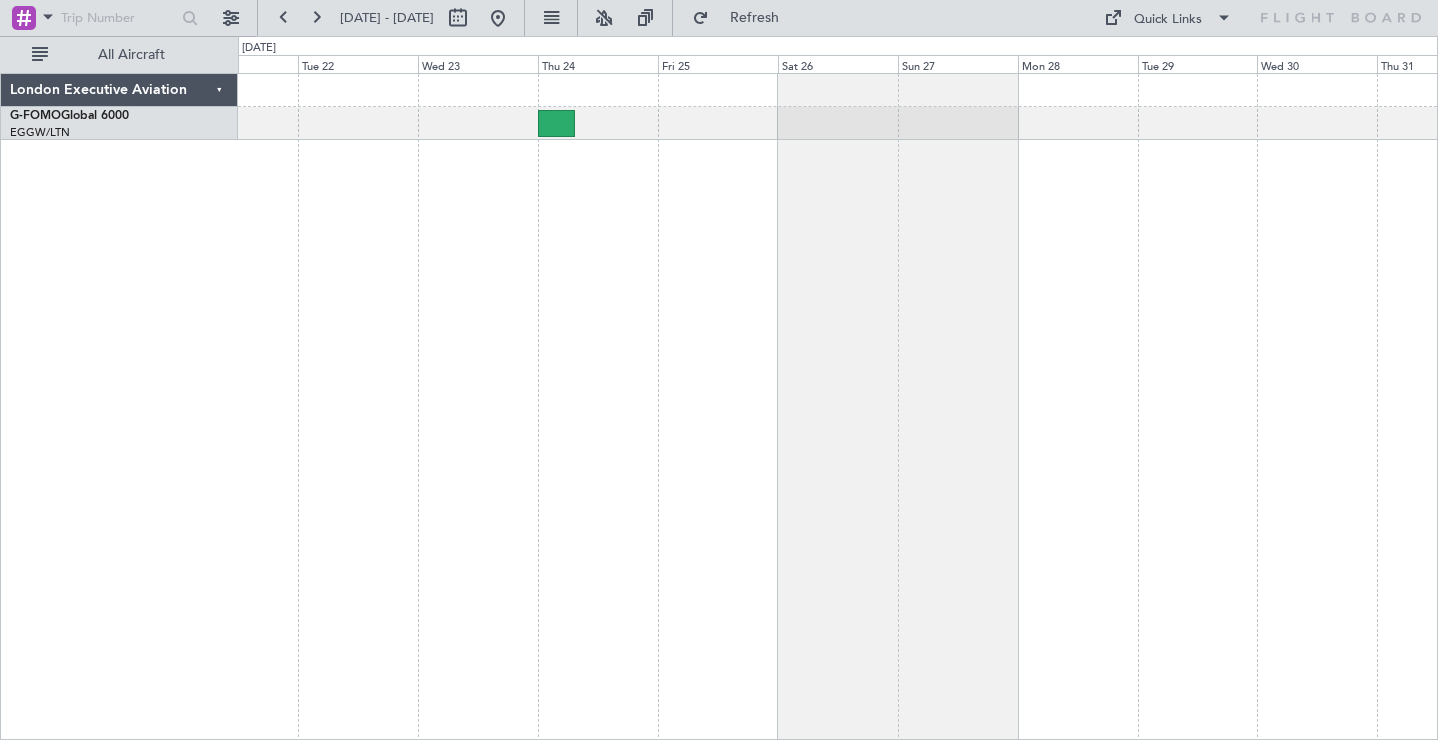 click 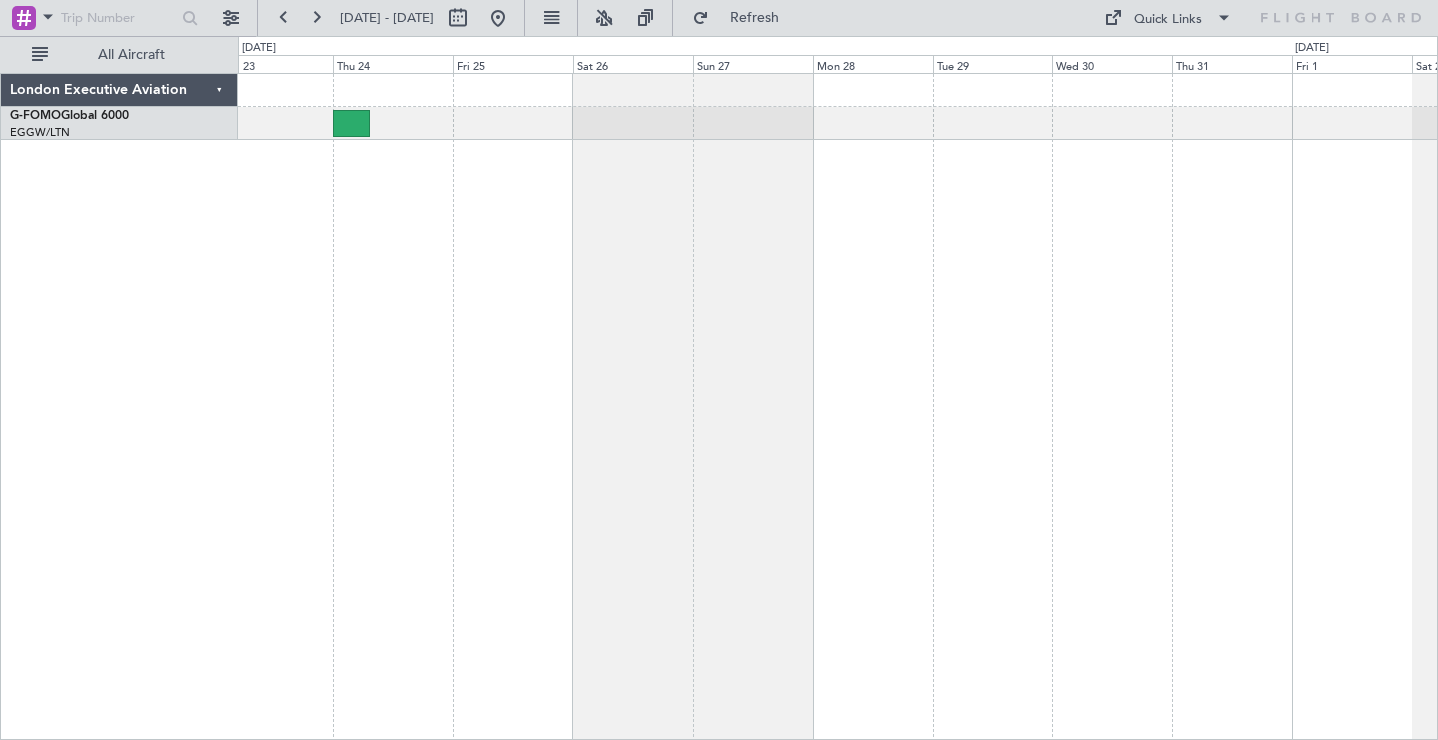 click on "Planned Maint Windsor Locks ([PERSON_NAME] Intl)" 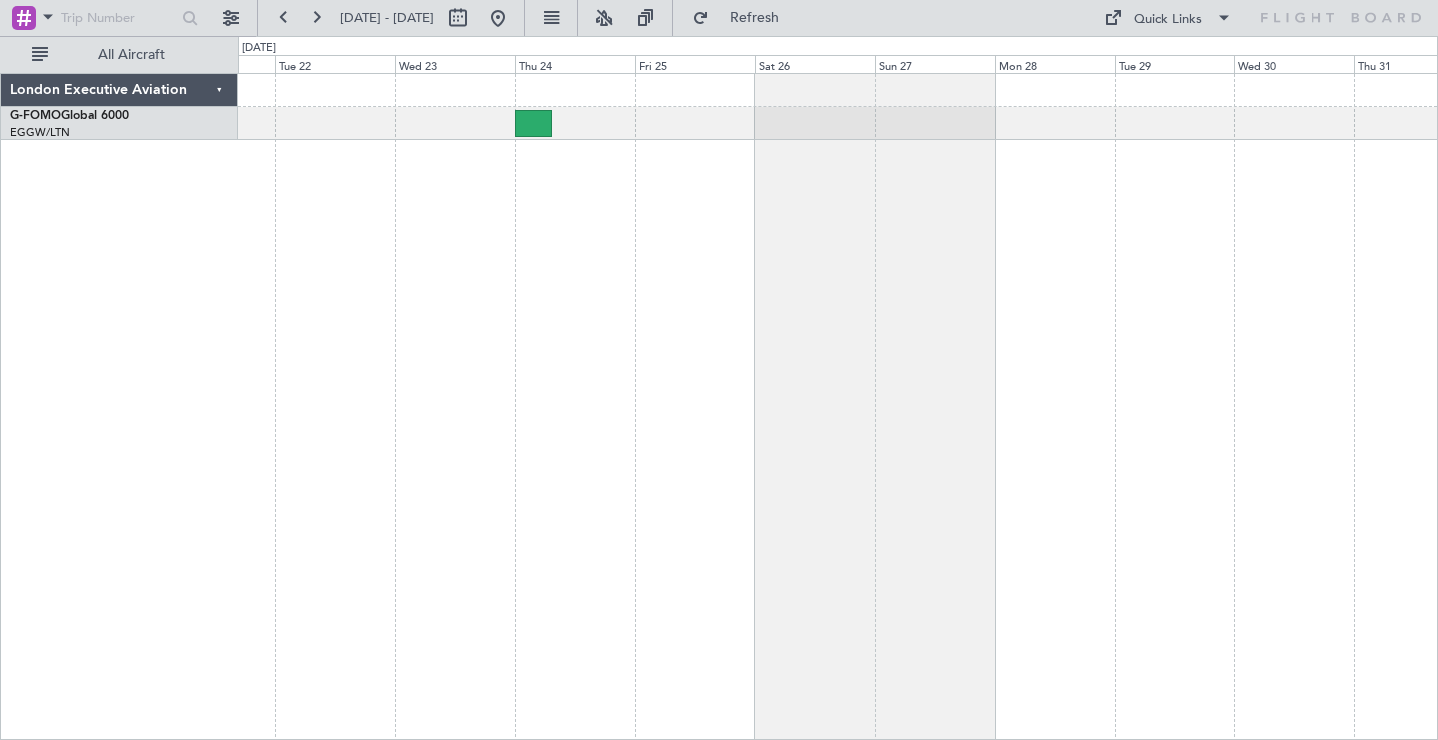 click 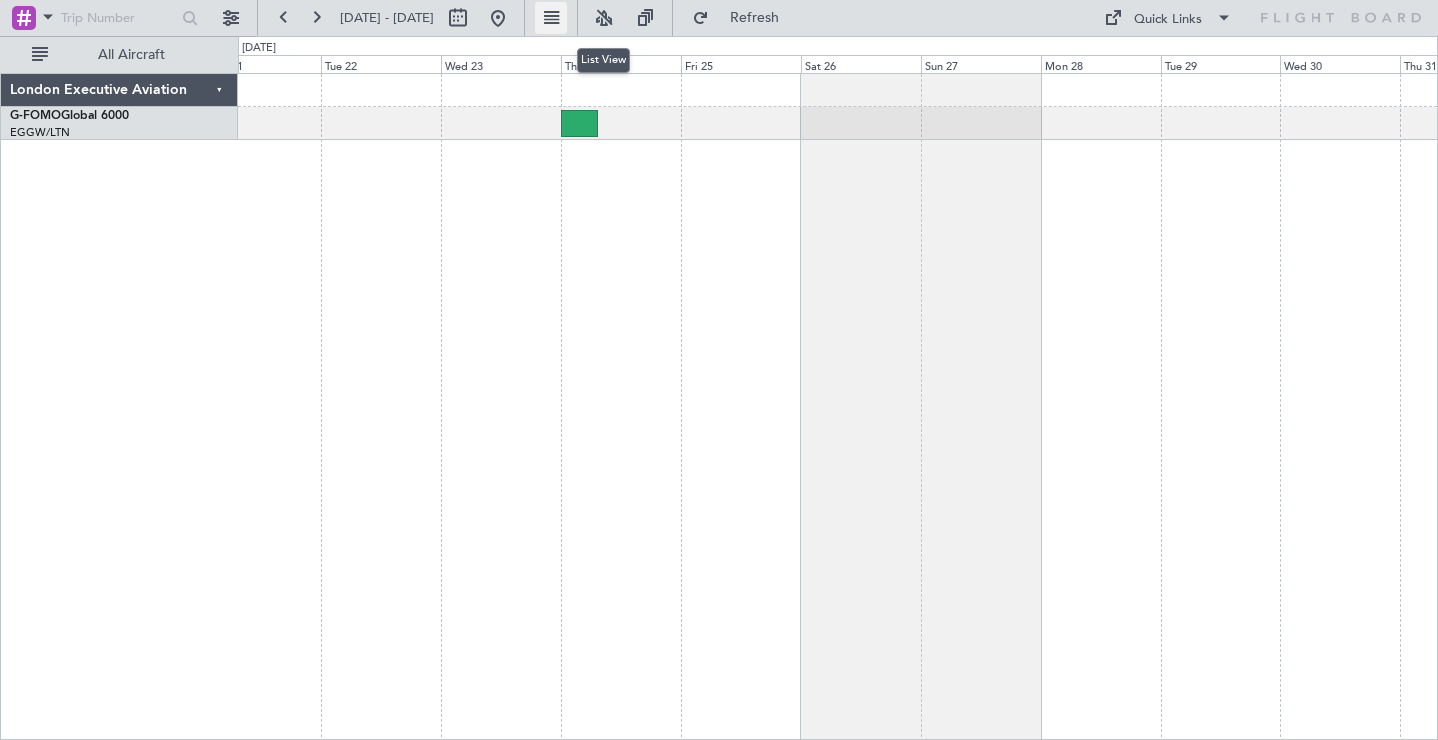 click 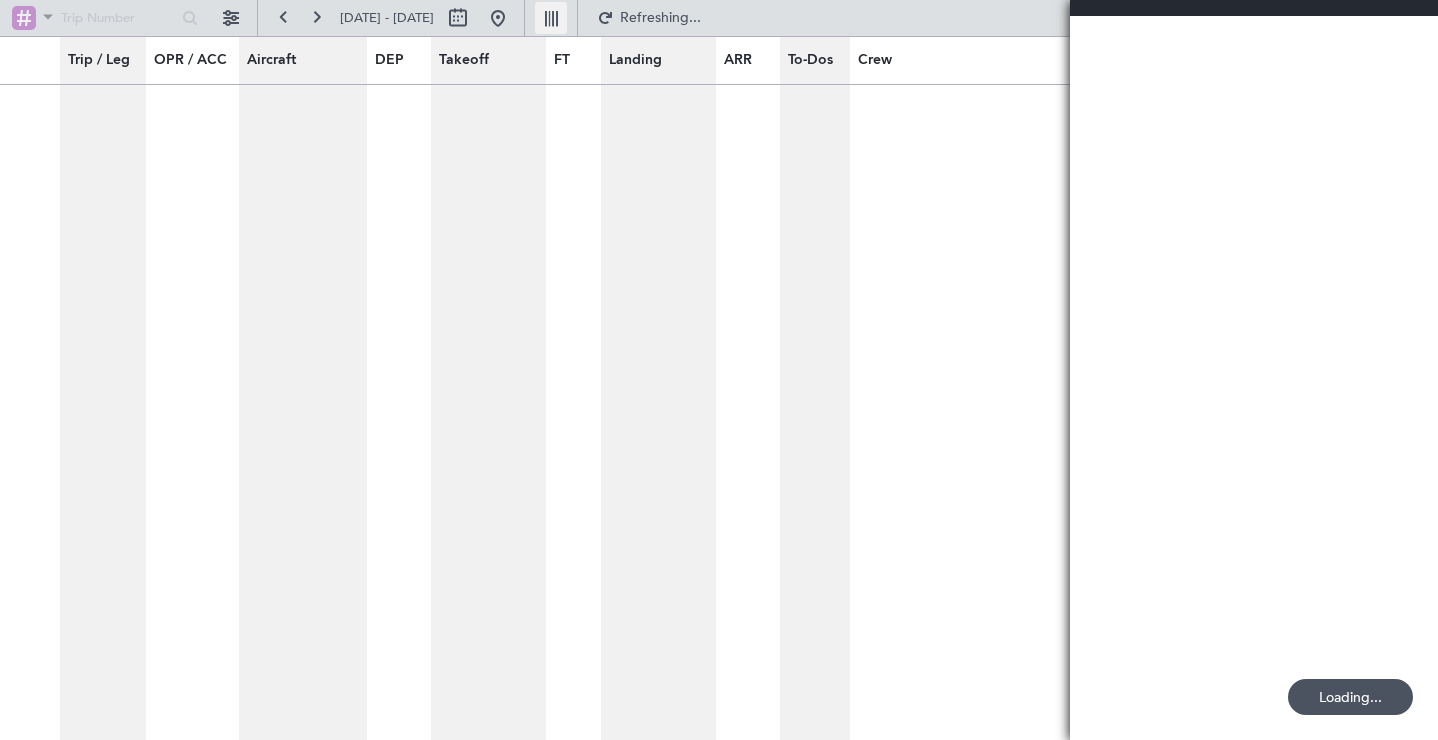 click 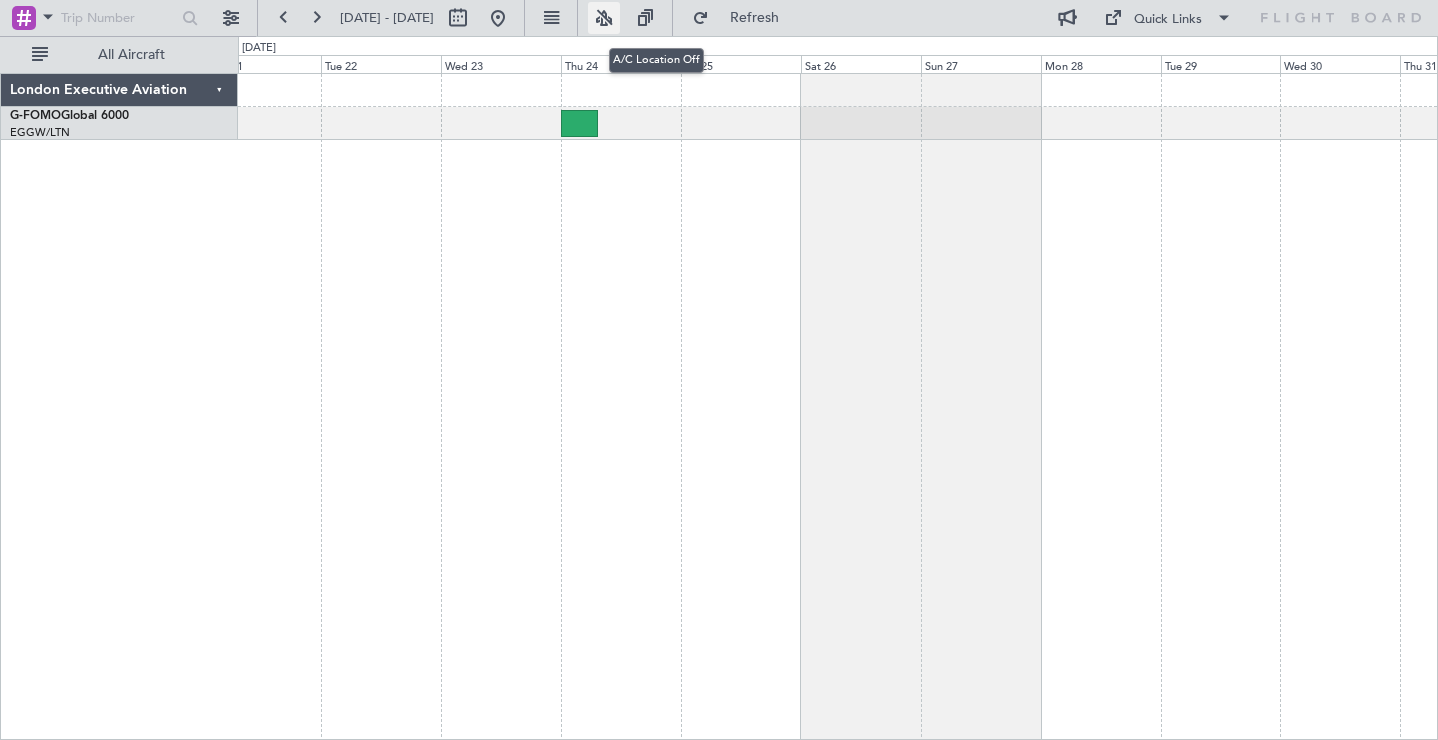 click 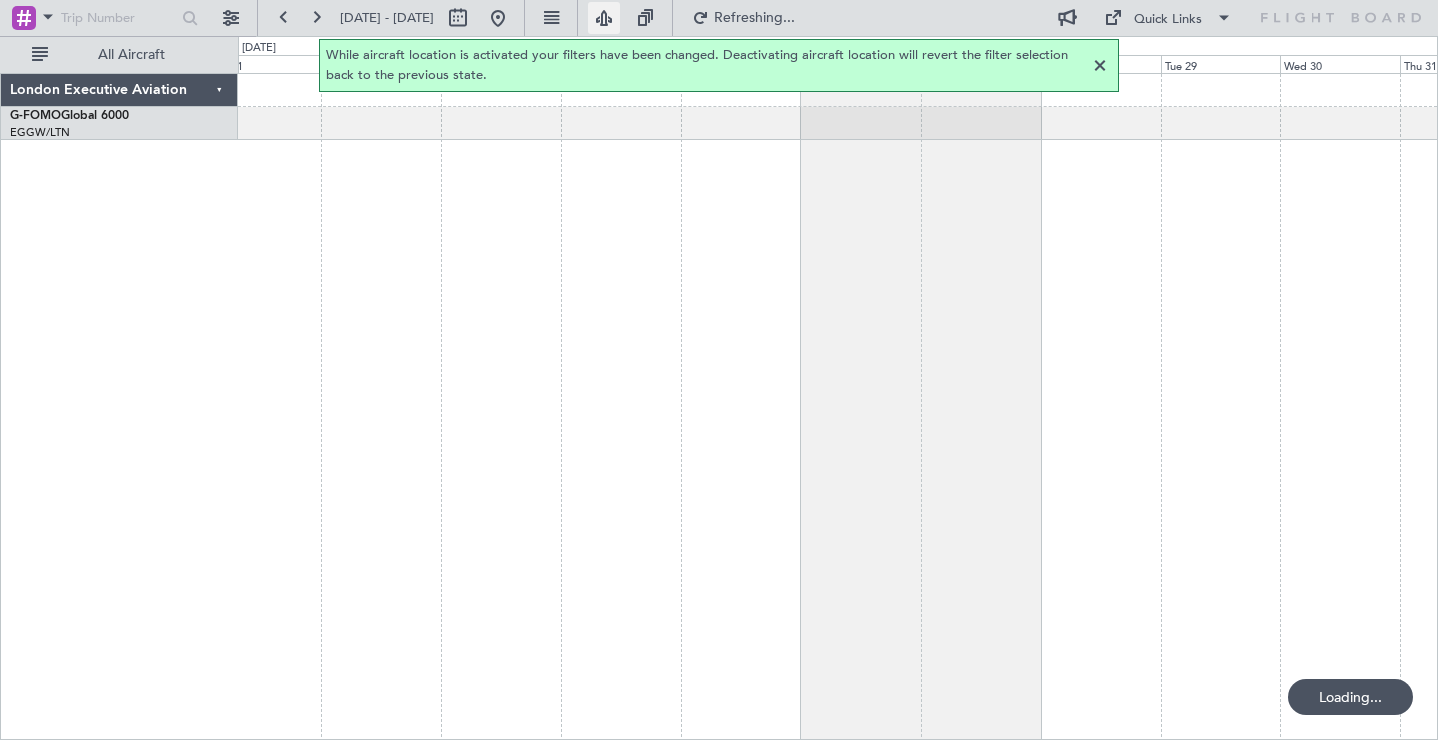 click 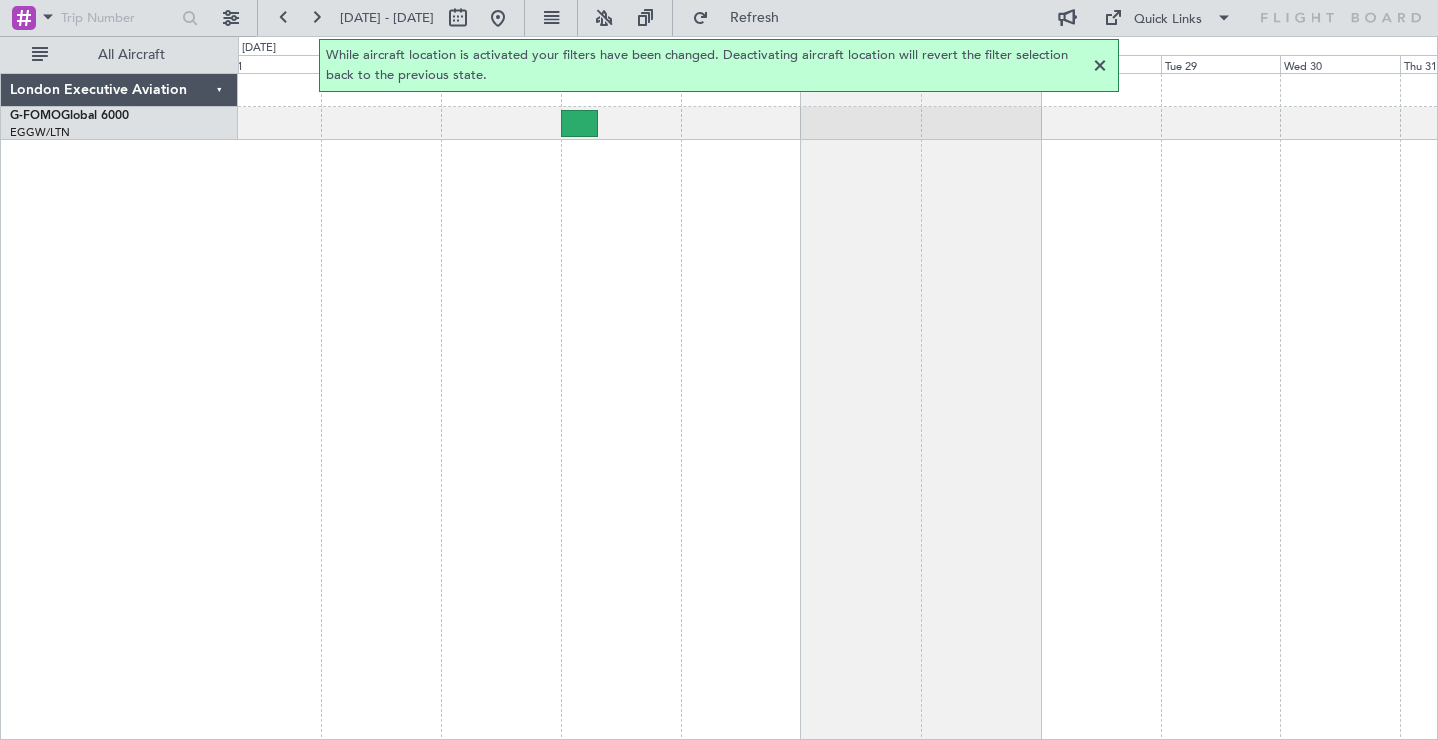 click 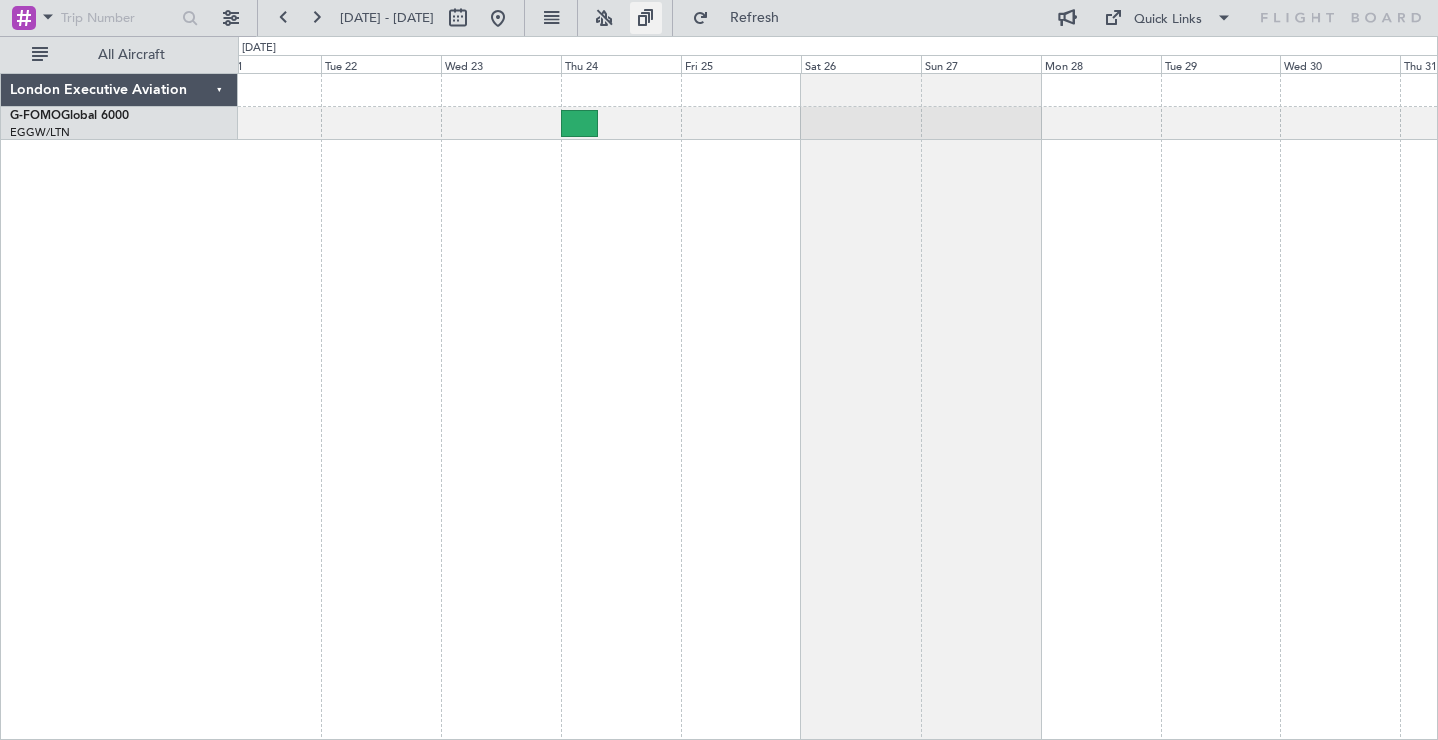click 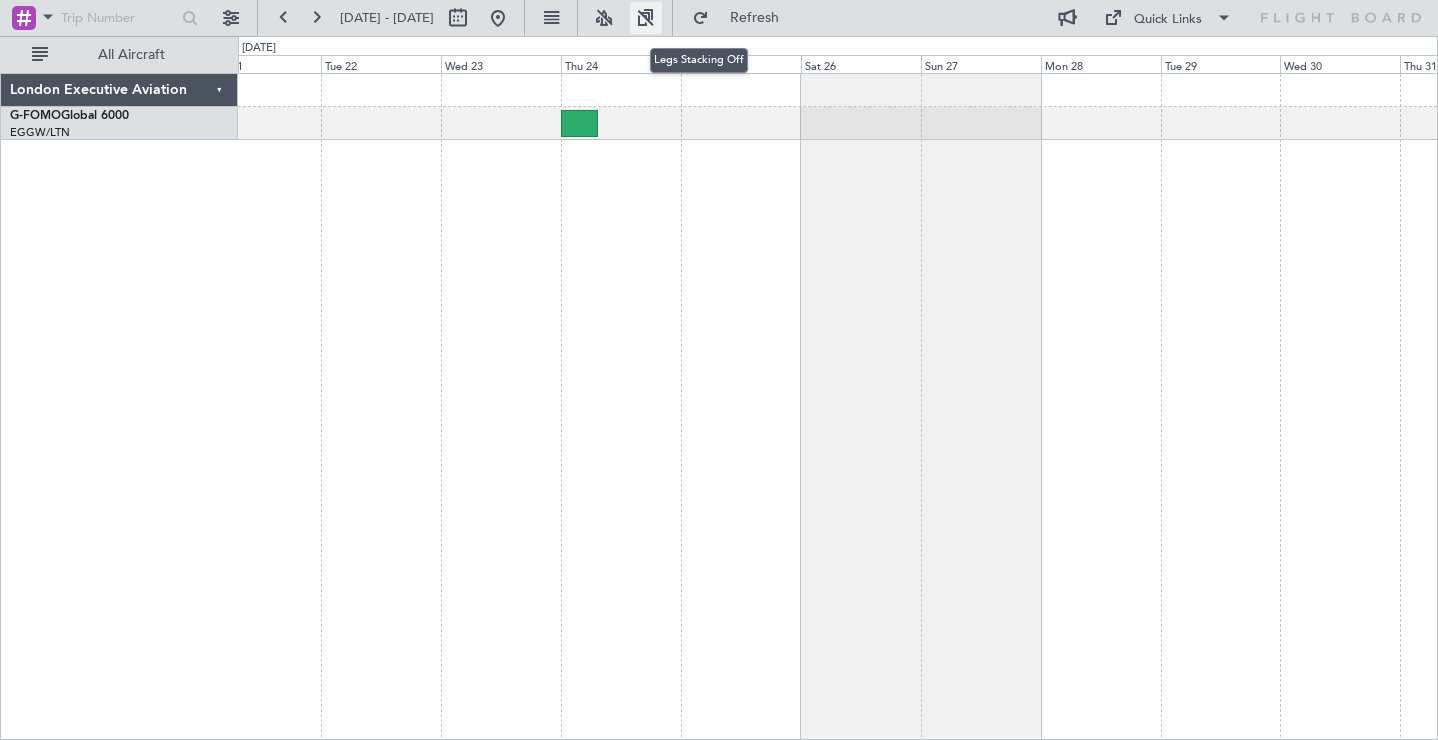 click 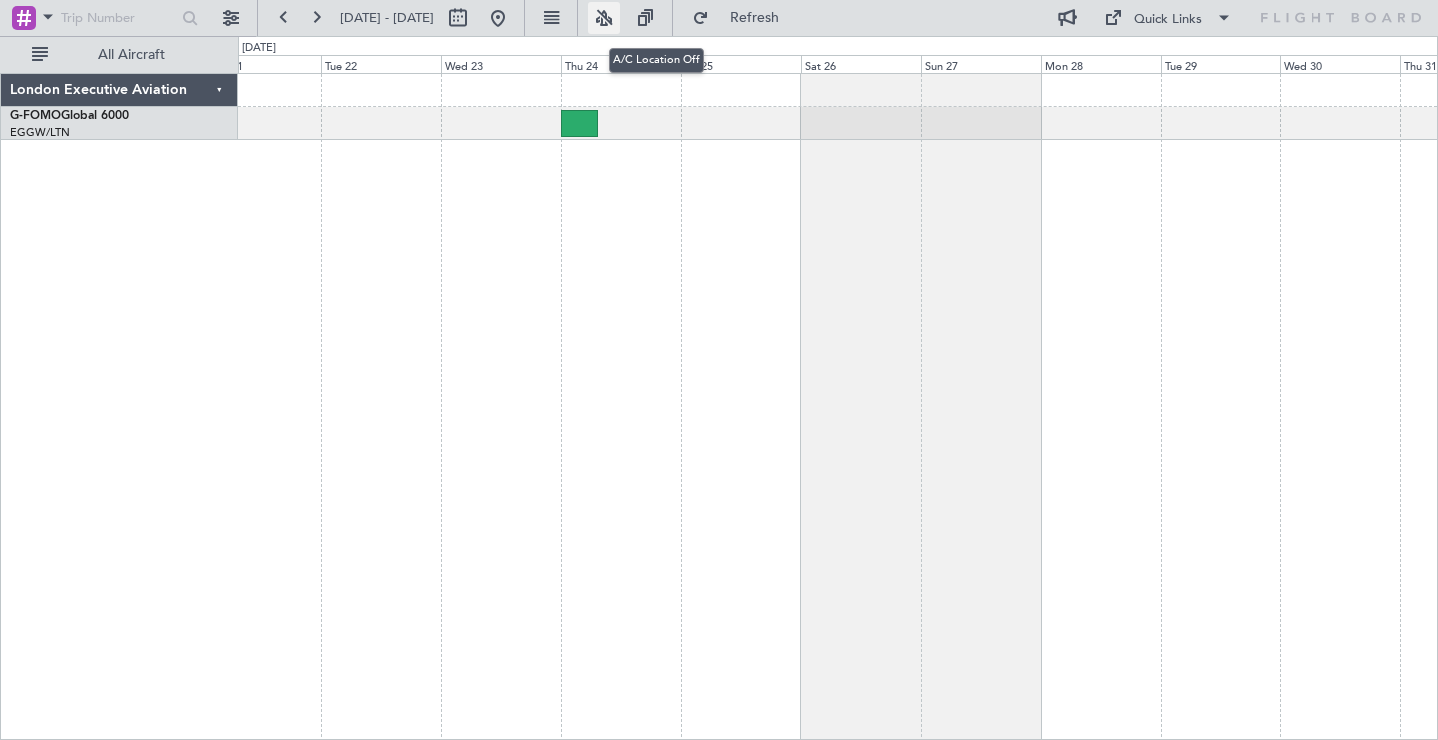 click 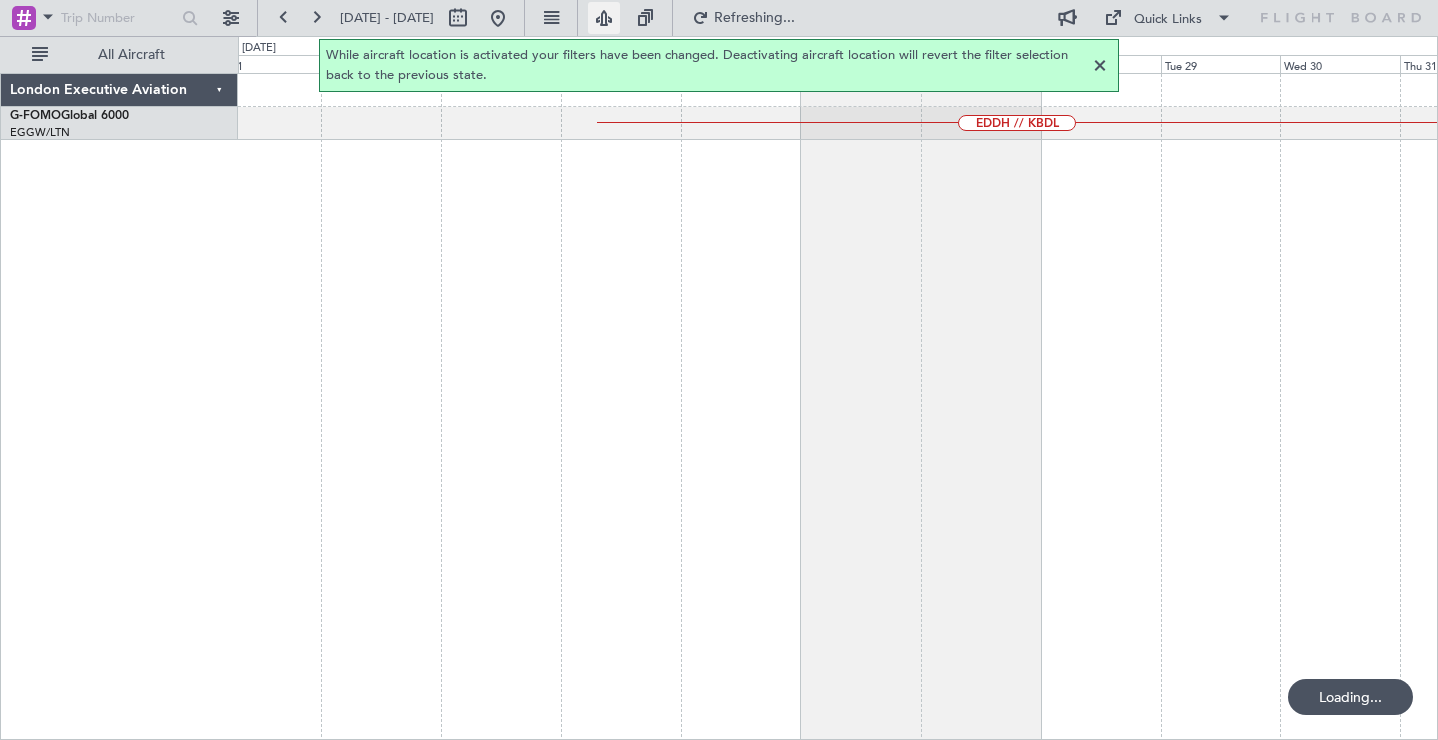 click 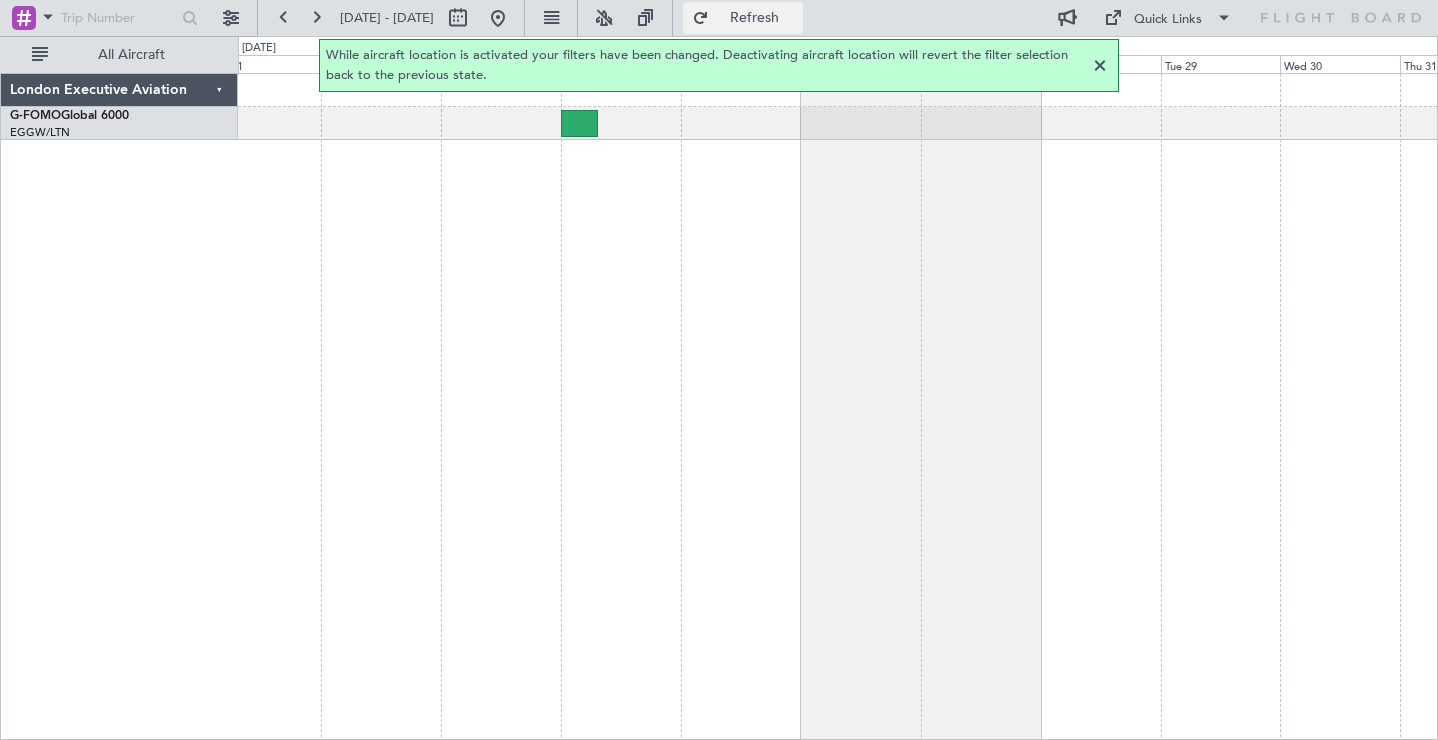 click on "Refresh" 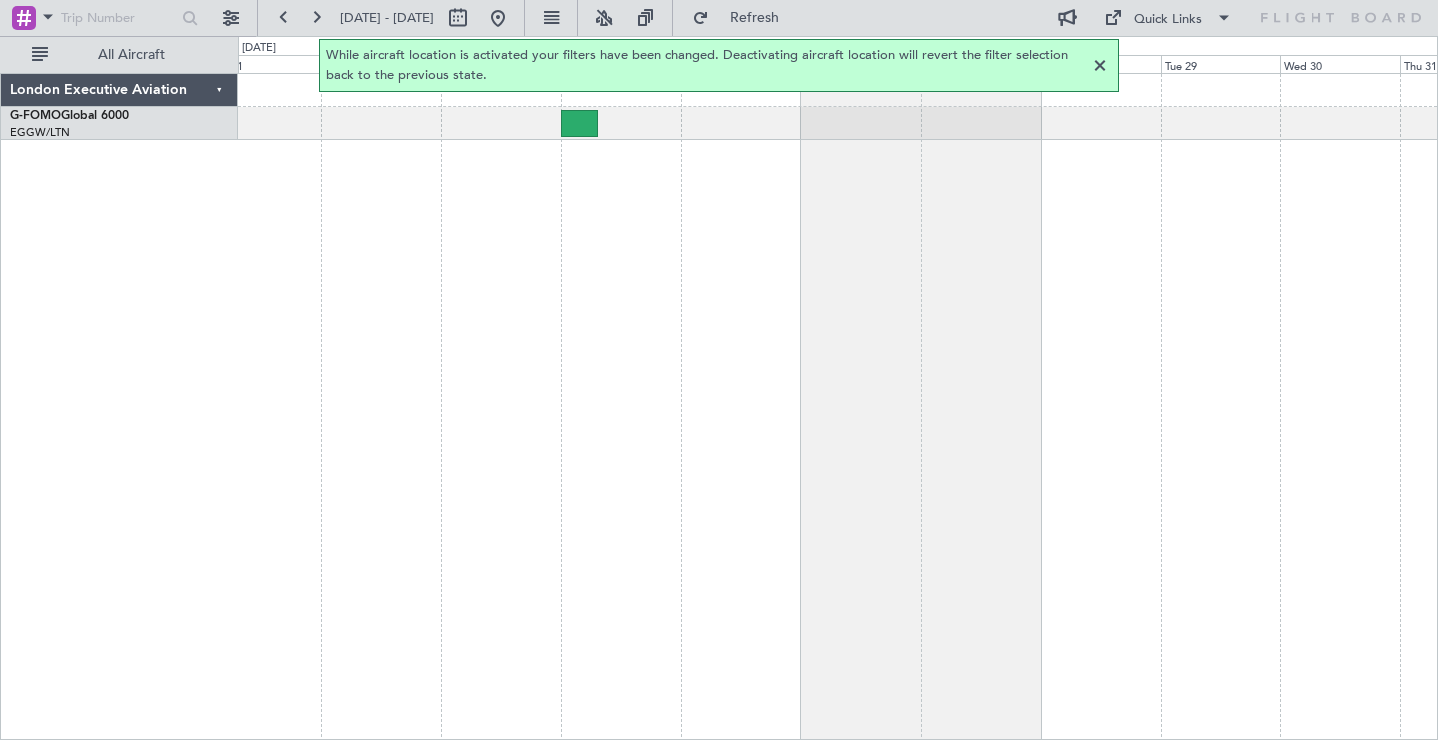 click 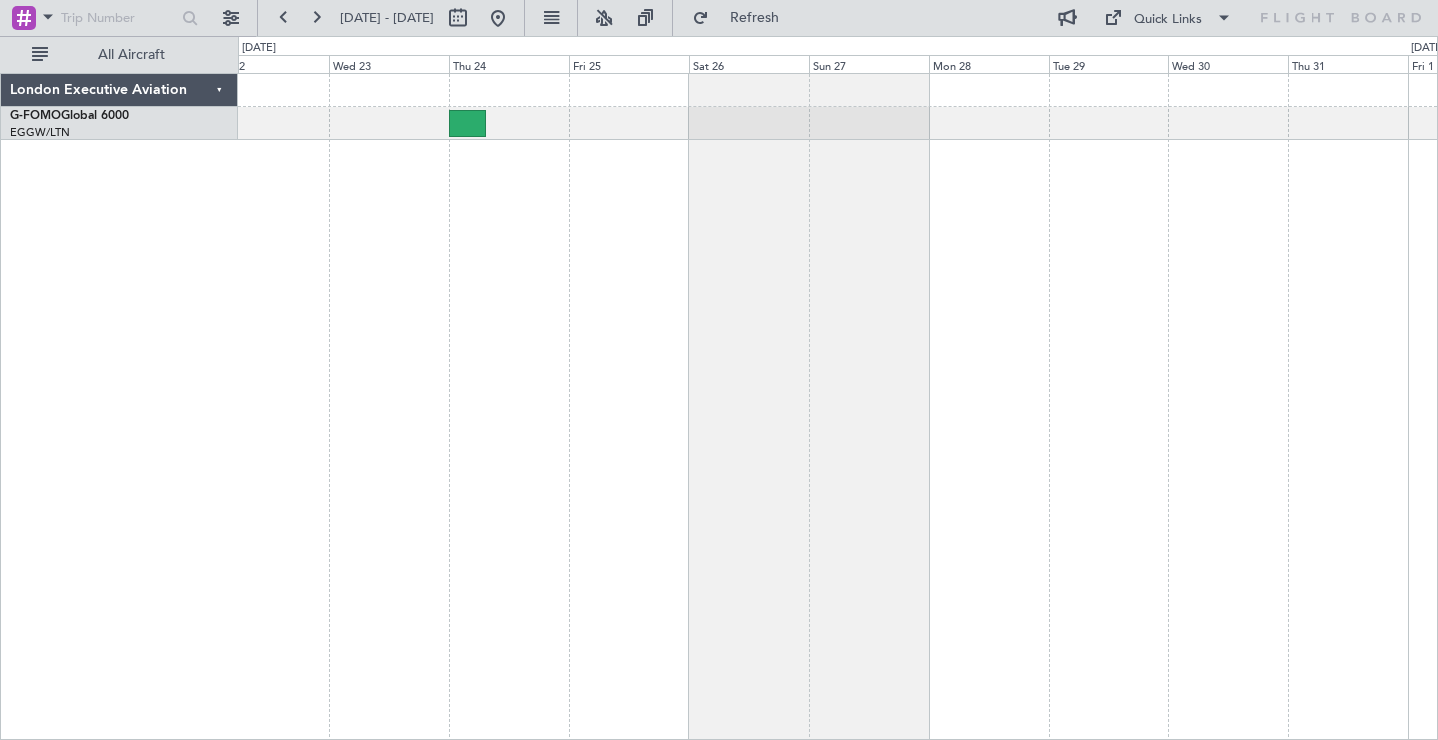click 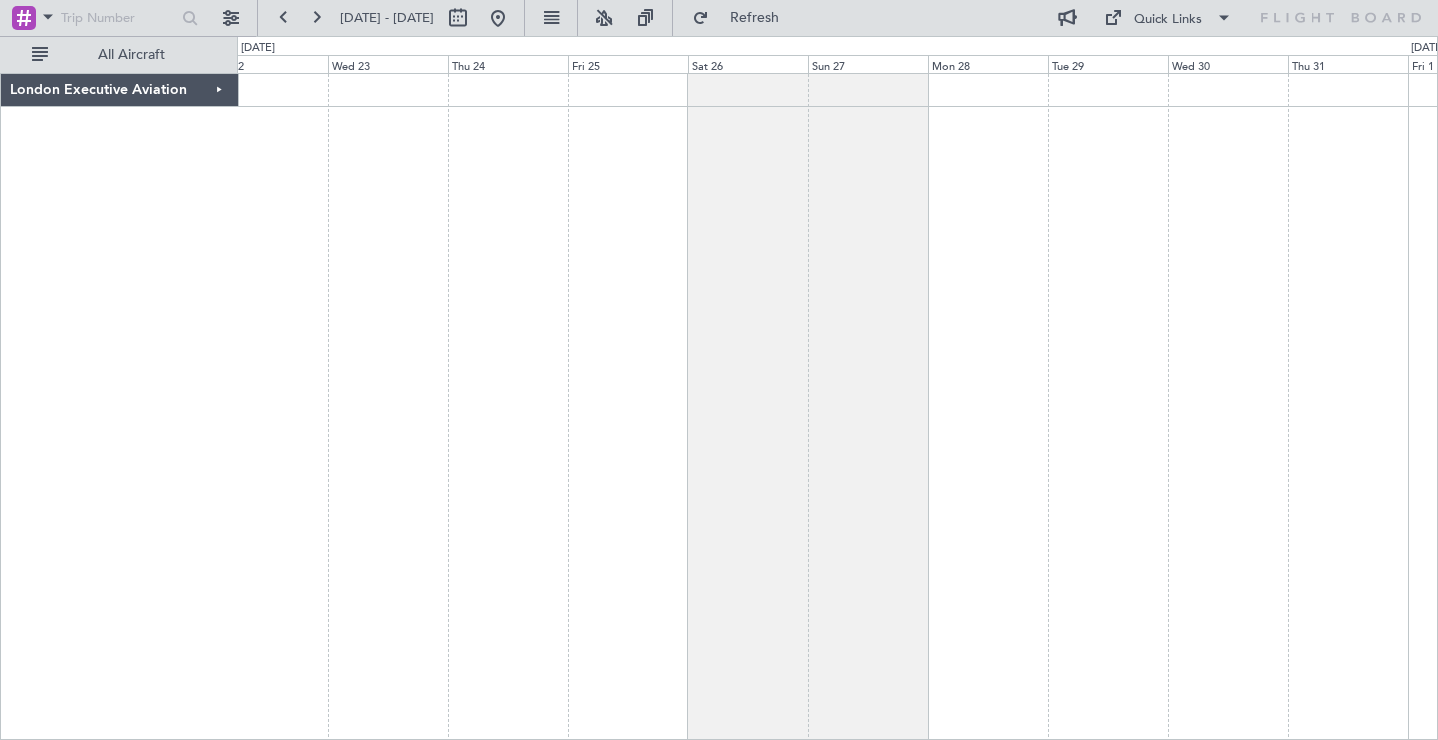 click on "London Executive Aviation" 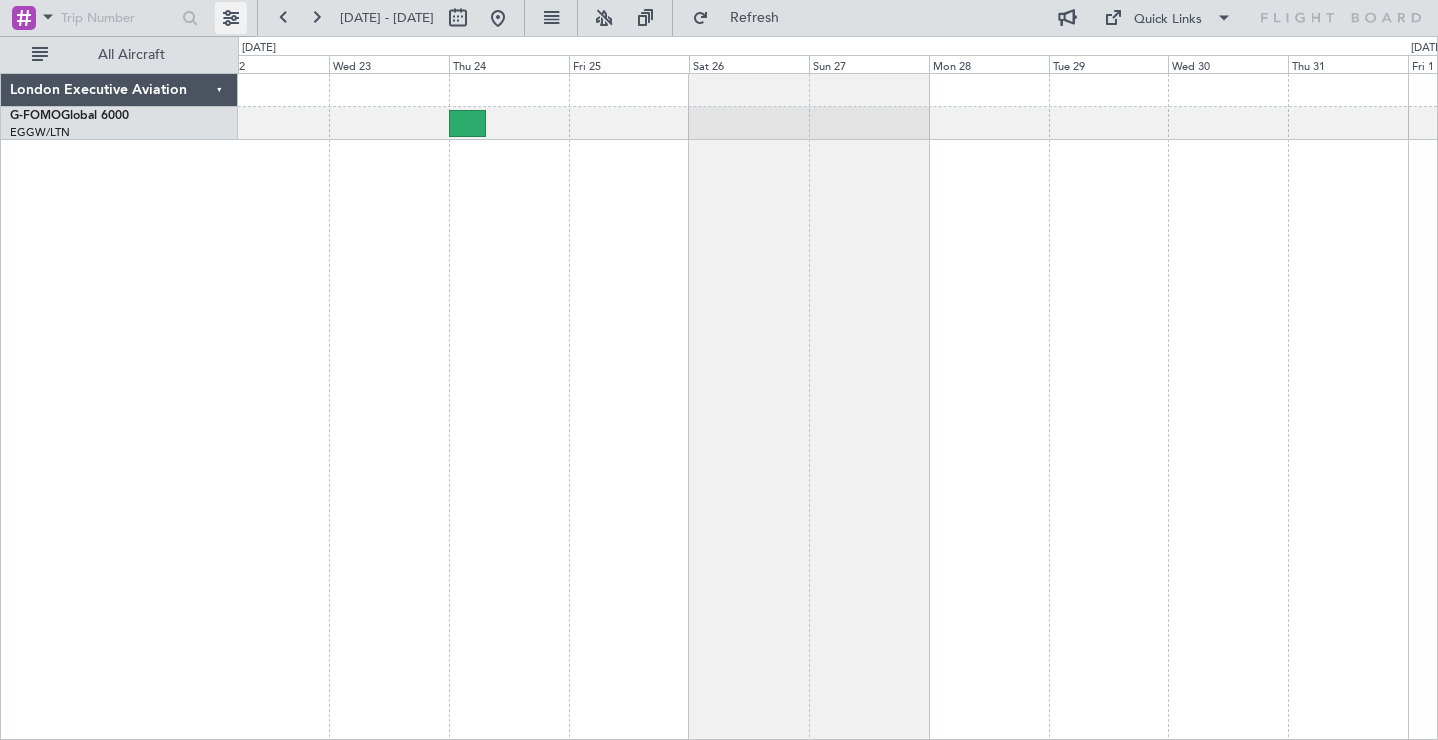 click at bounding box center (231, 18) 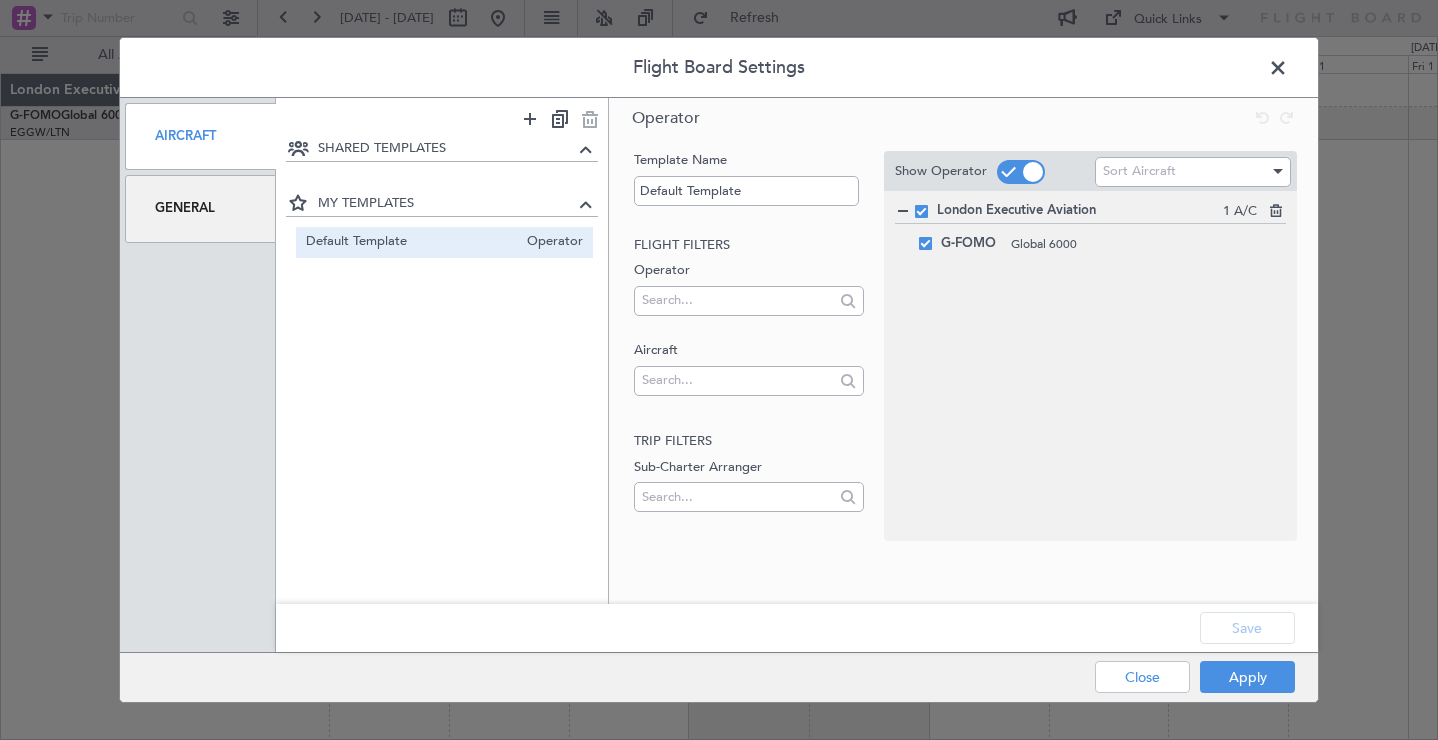 click on "General" at bounding box center [200, 208] 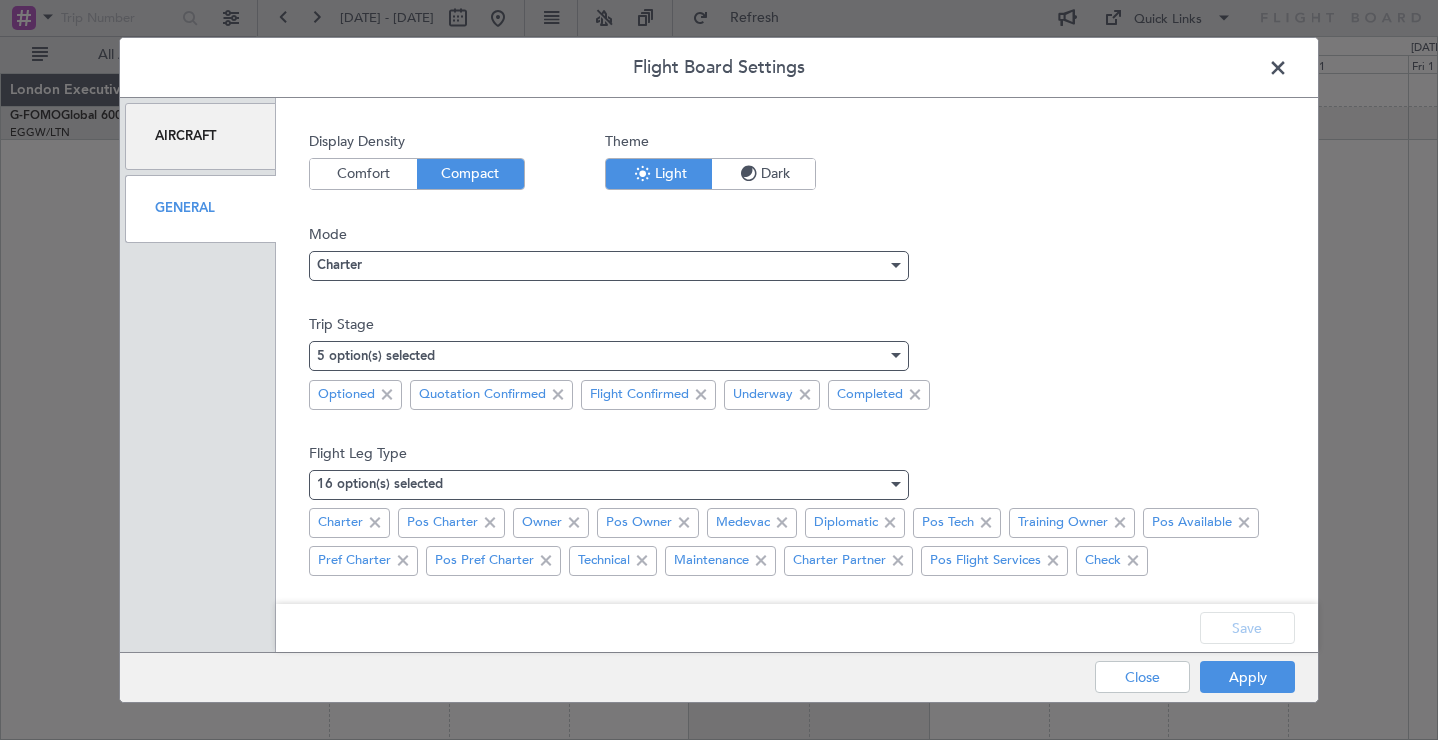 click at bounding box center [1288, 73] 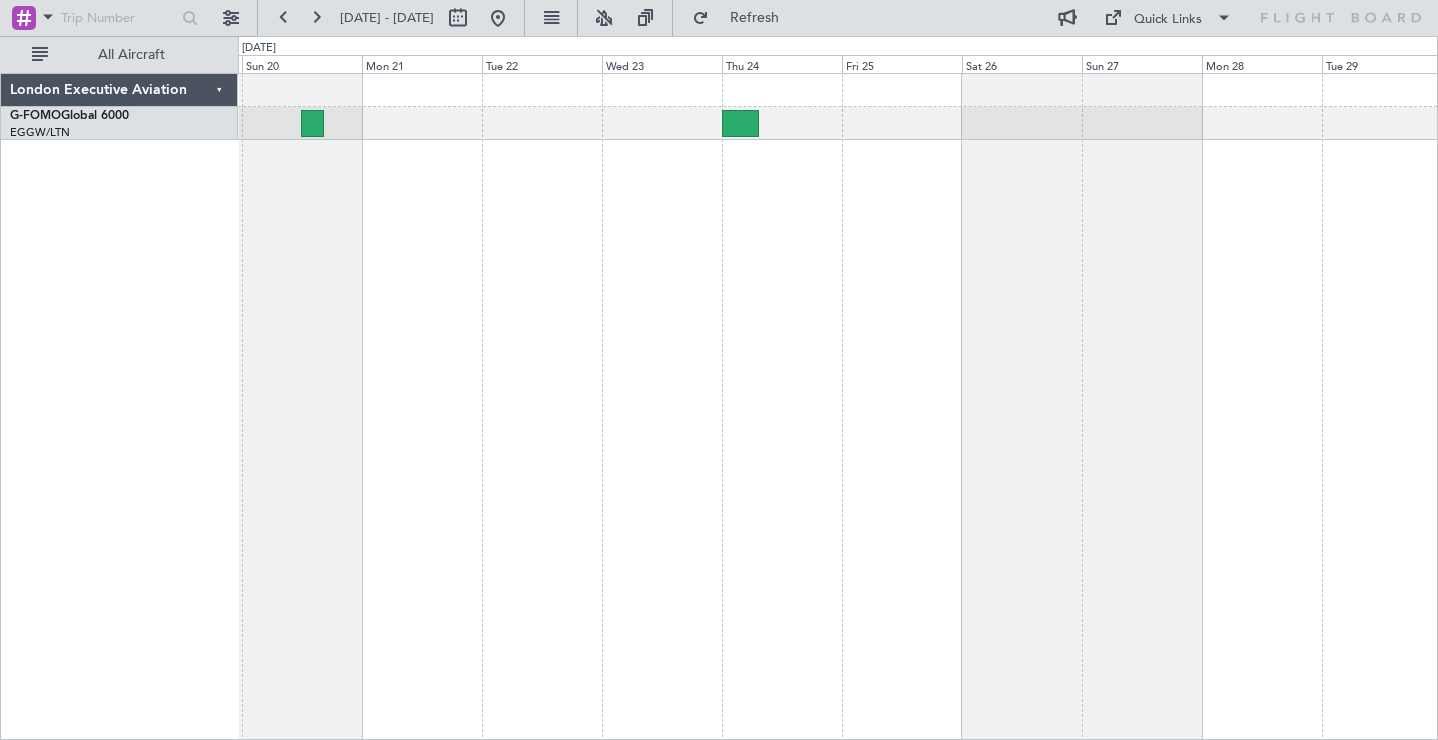 click 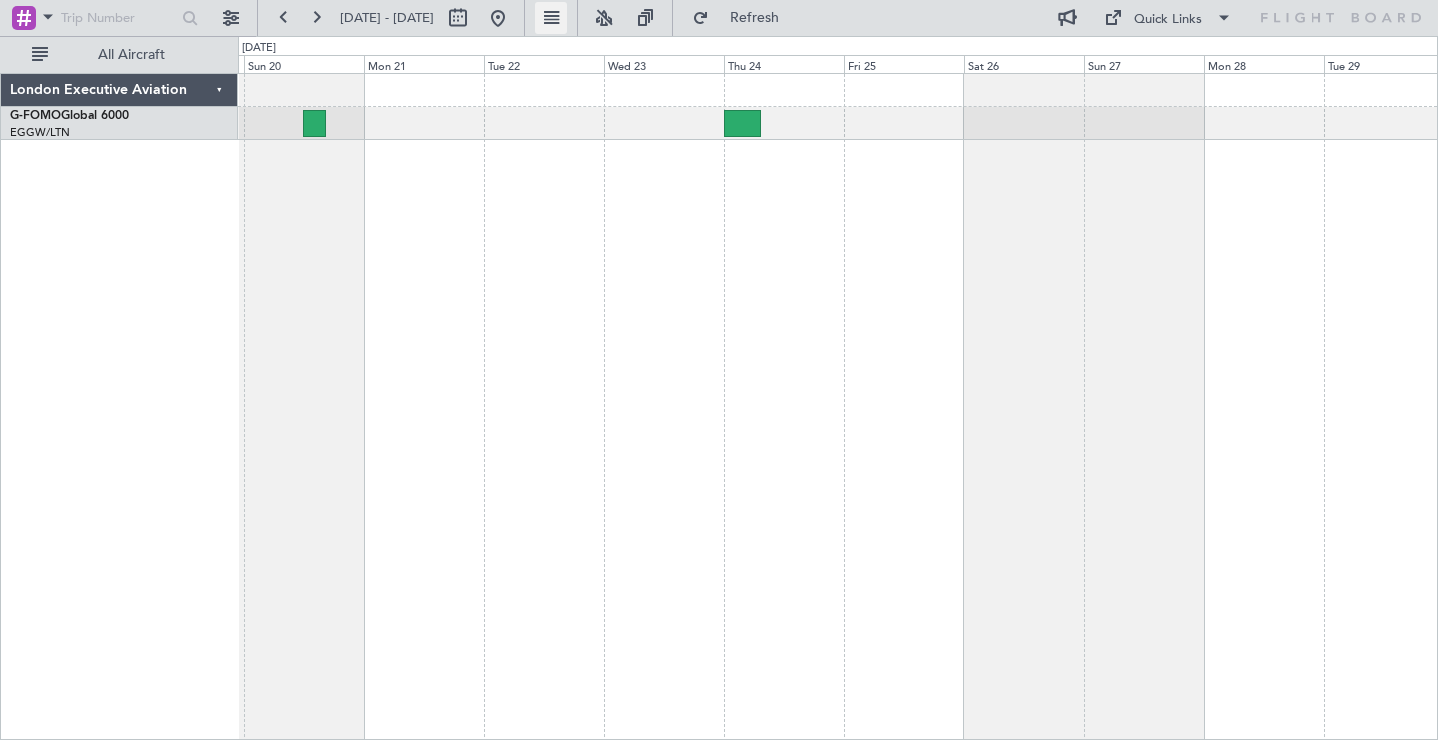 click 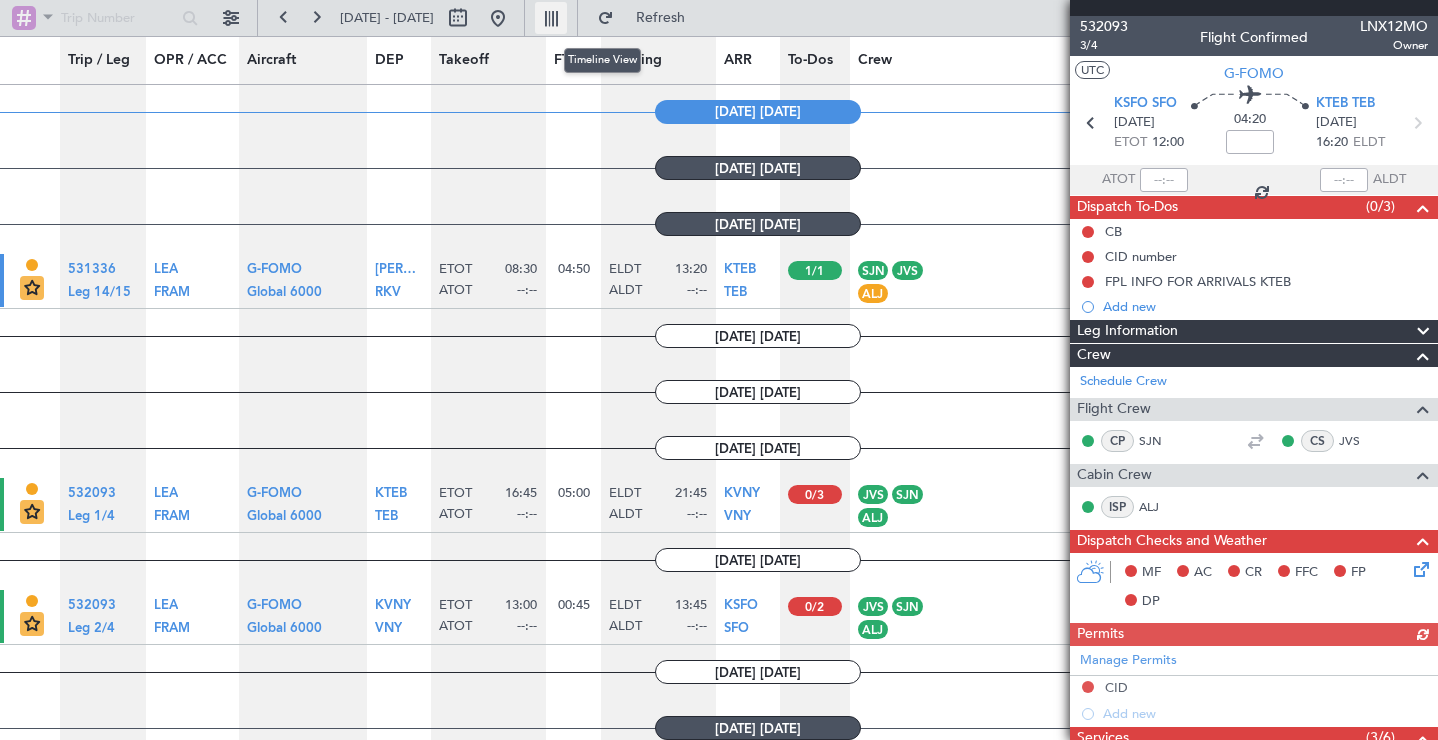 click 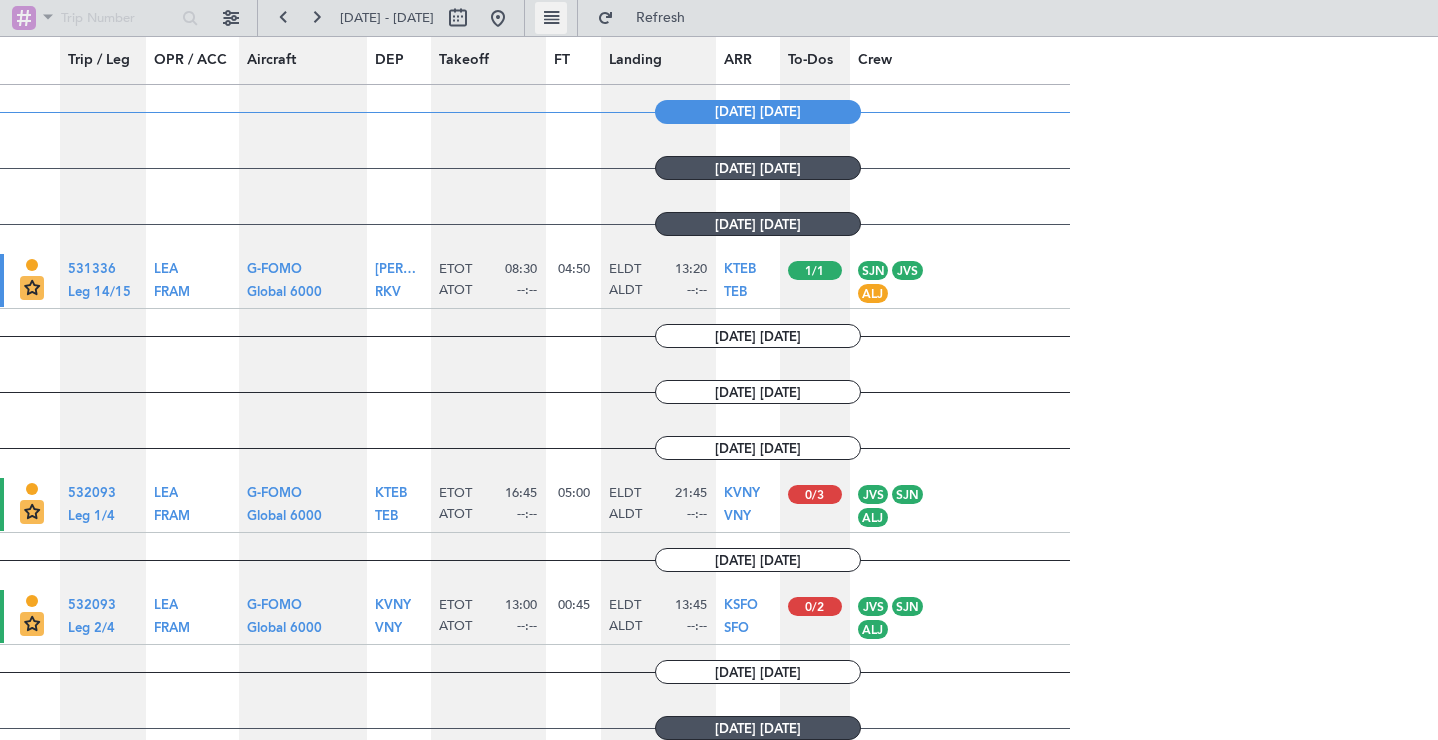 type on "0" 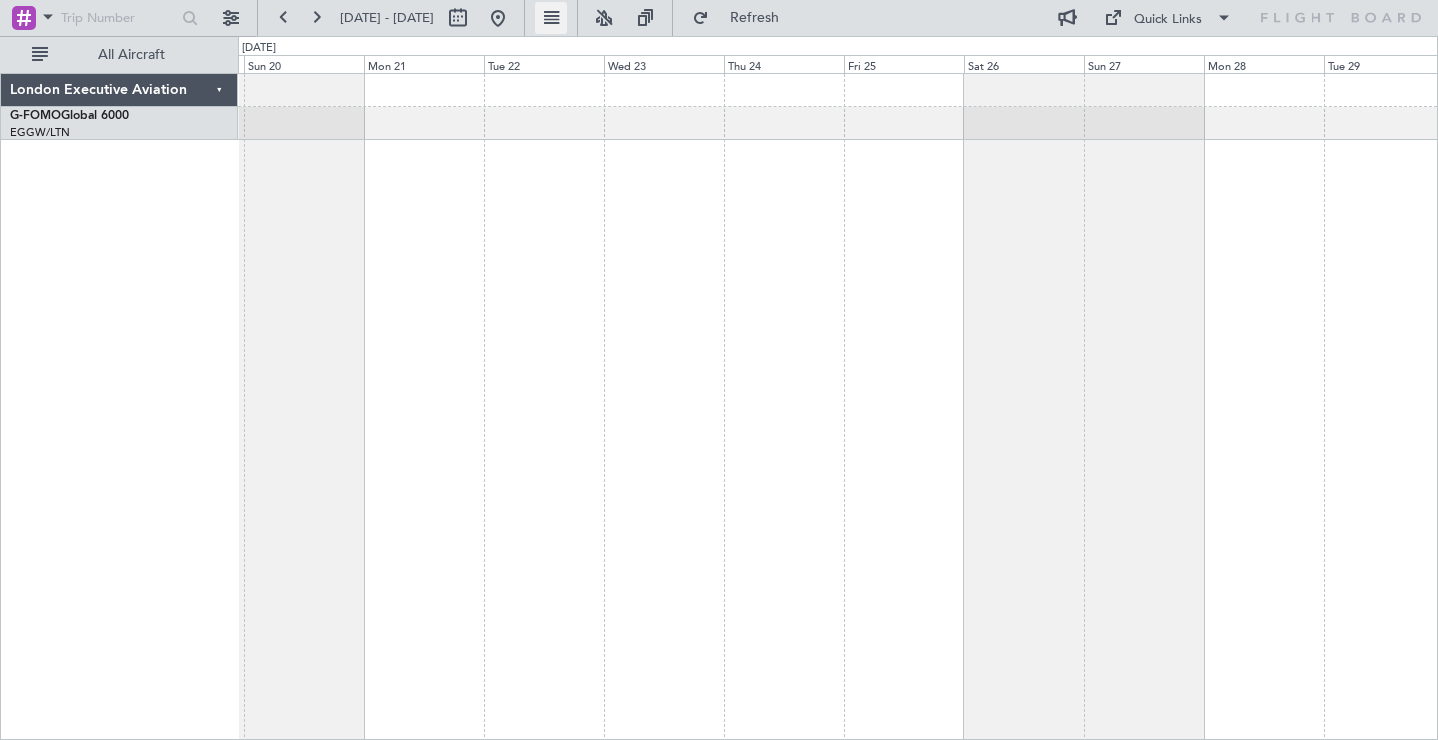 click 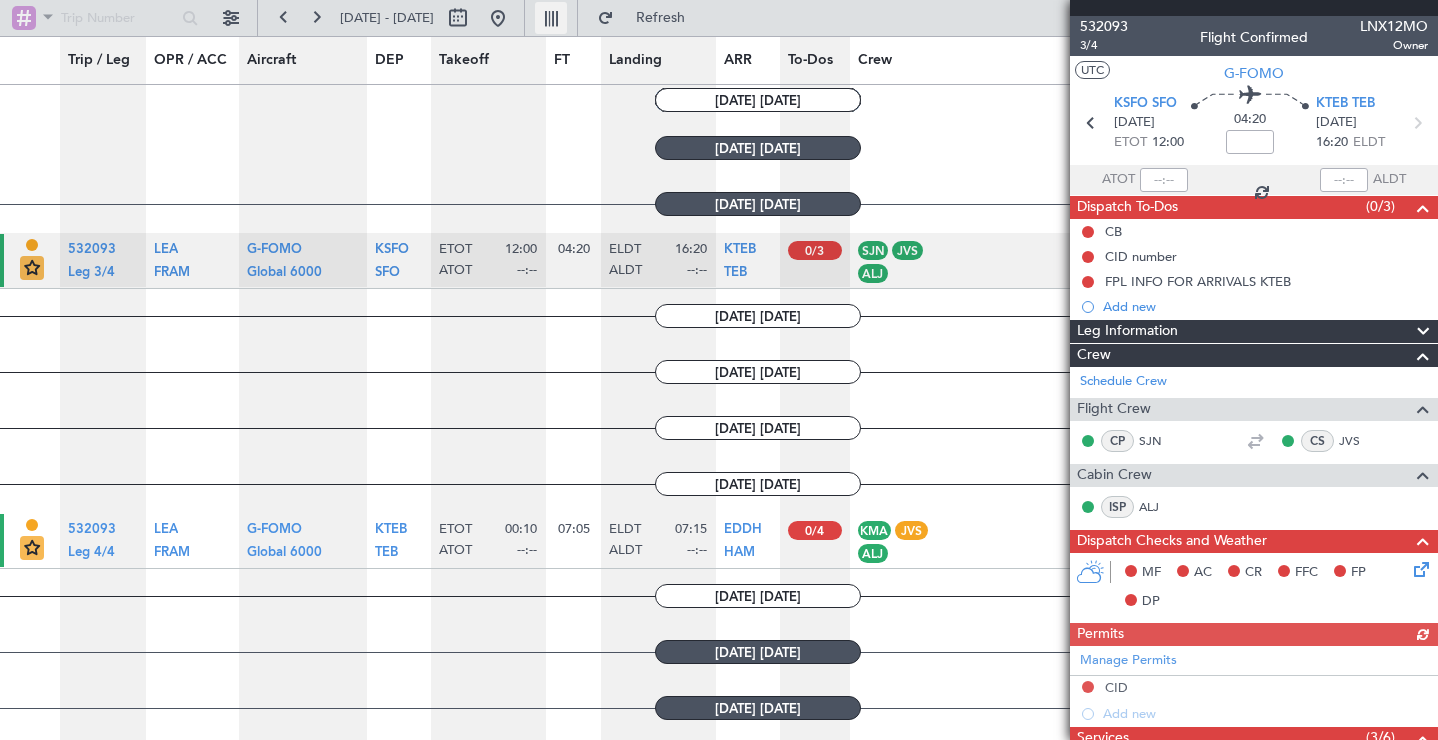 scroll, scrollTop: 672, scrollLeft: 0, axis: vertical 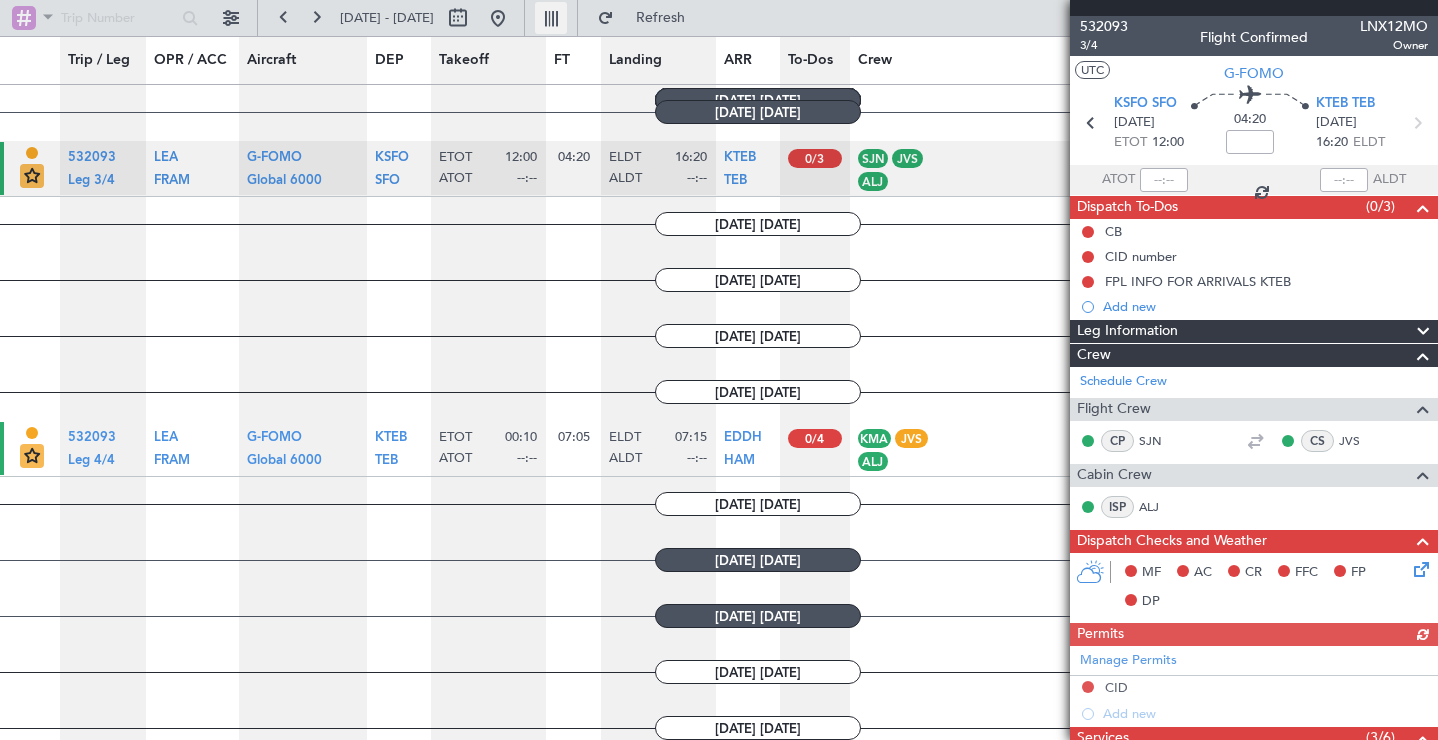 click 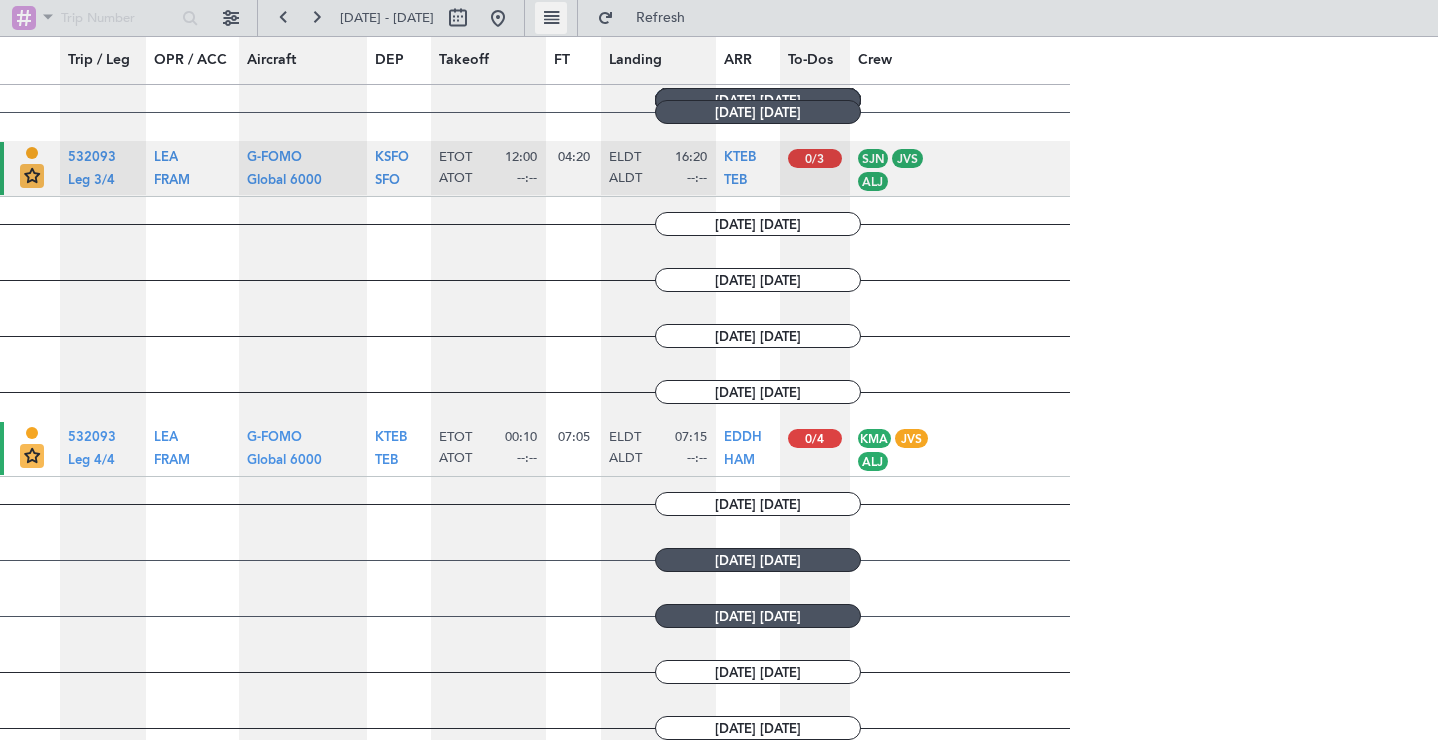 type on "0" 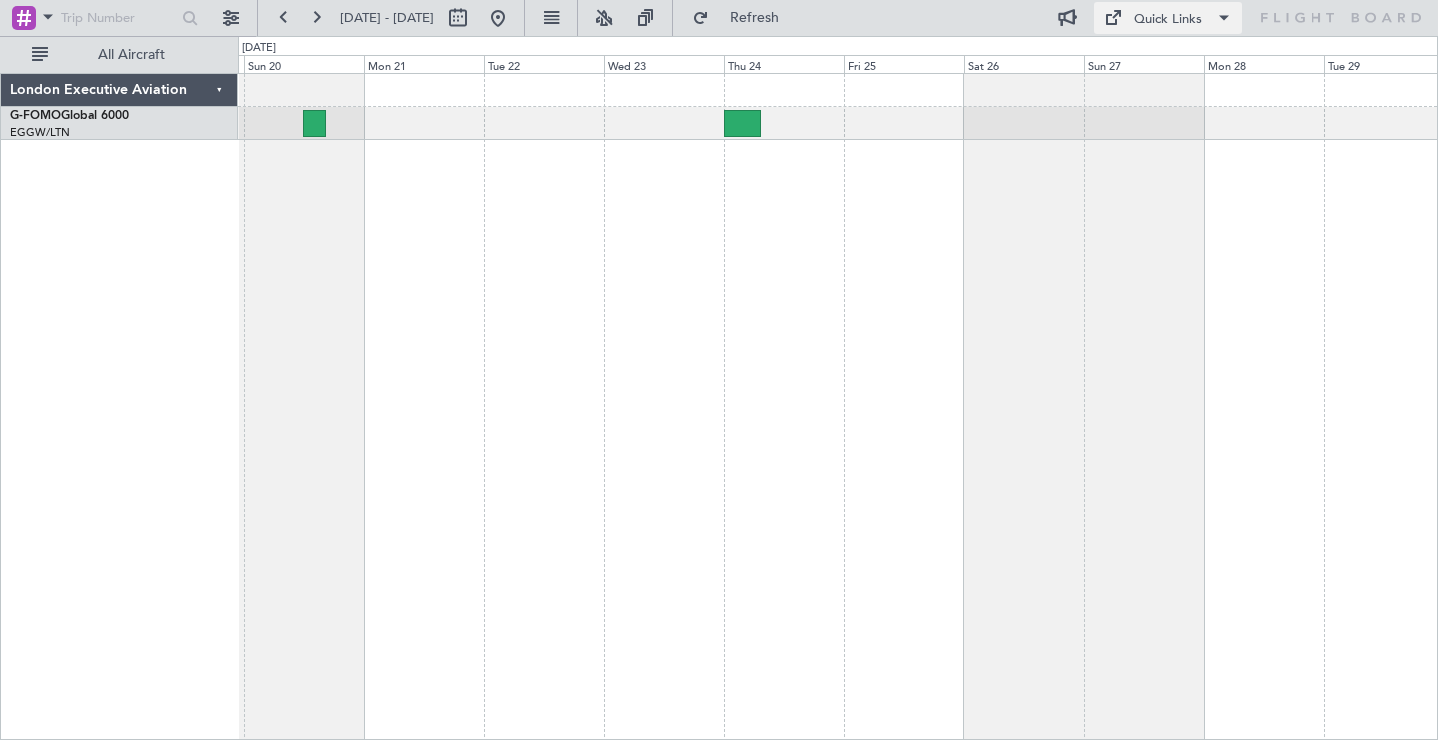 click at bounding box center [1224, 18] 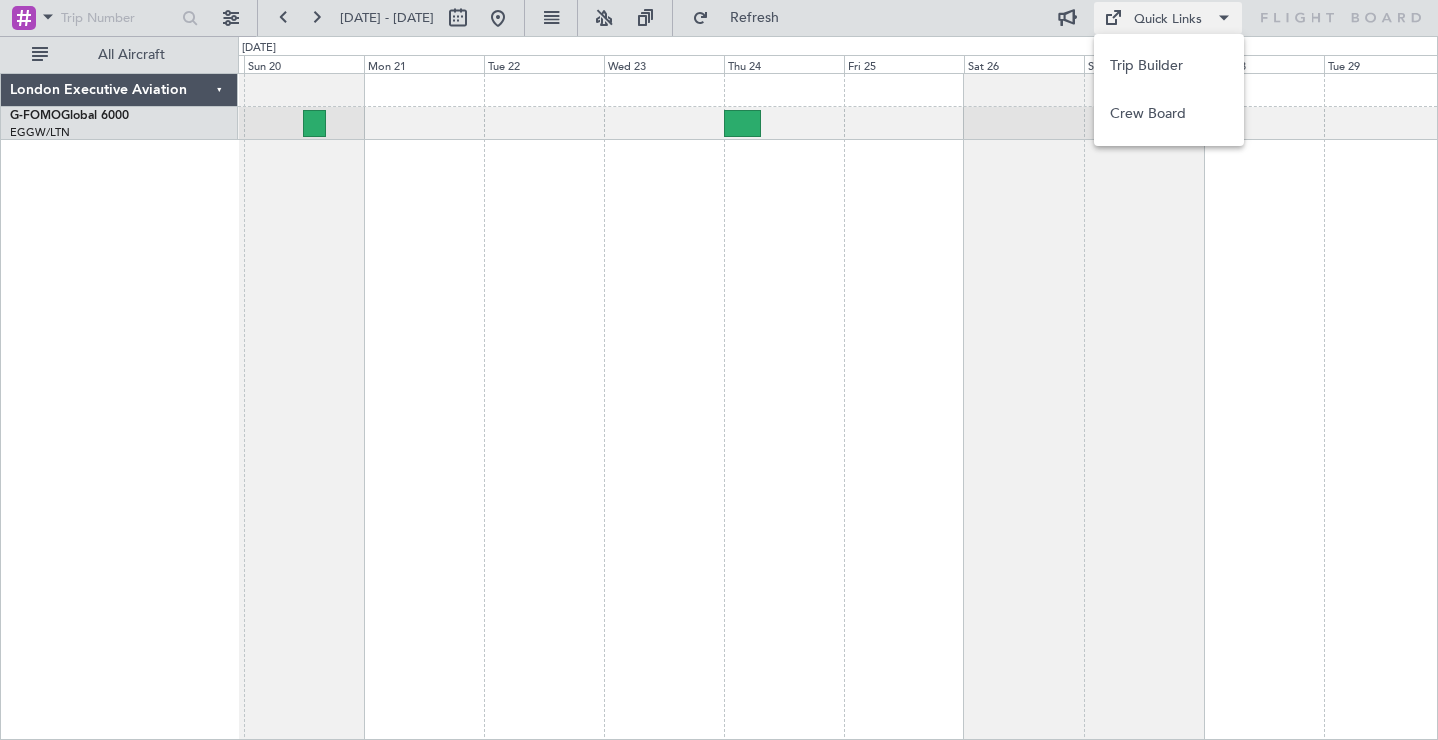 click at bounding box center (719, 370) 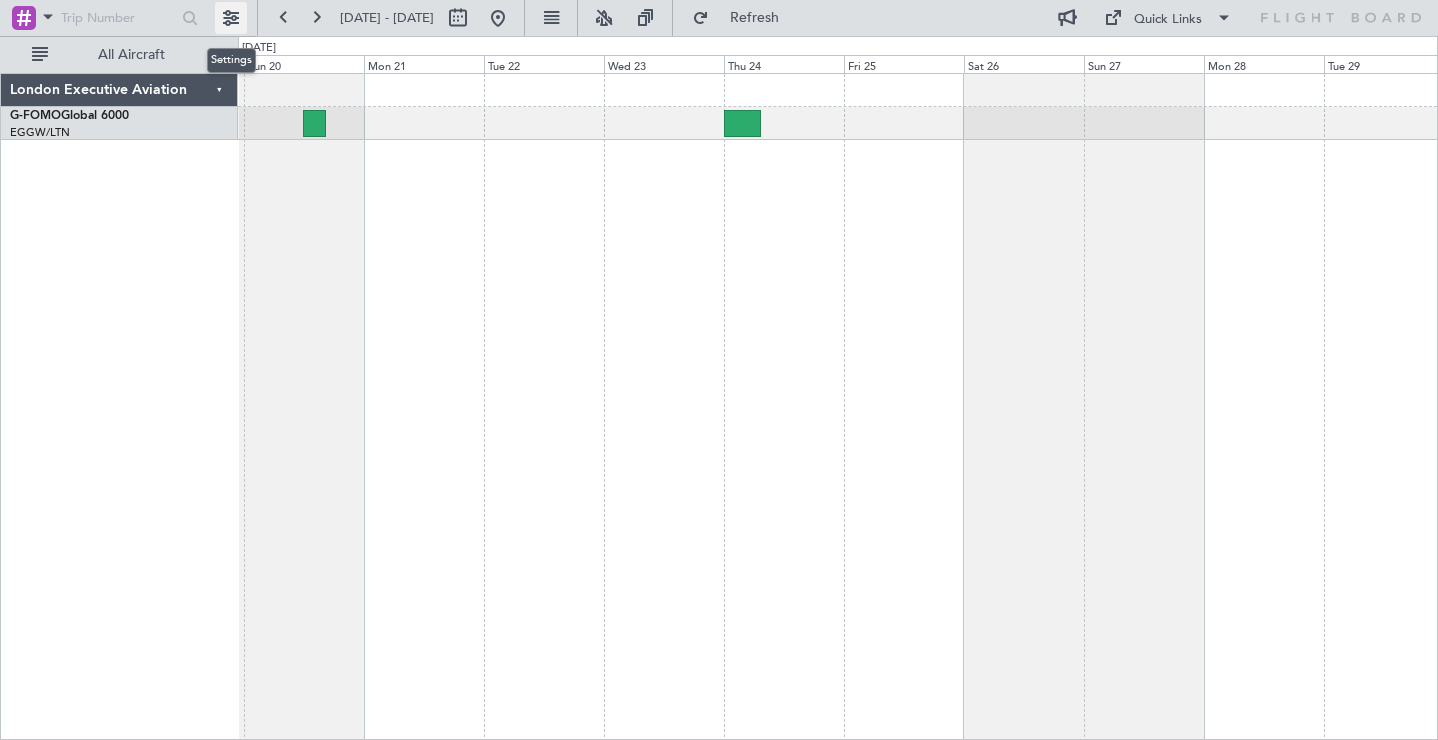 click at bounding box center (231, 18) 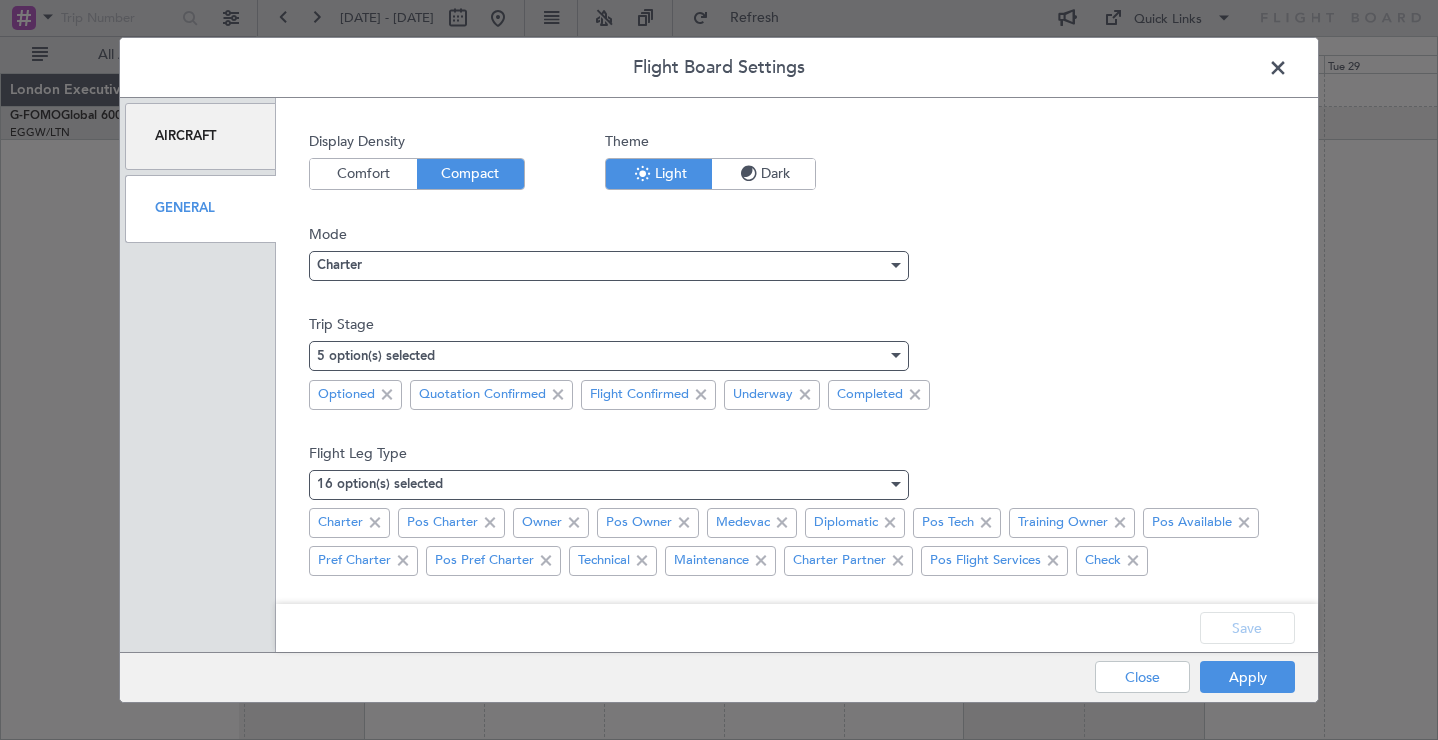 scroll, scrollTop: 62, scrollLeft: 0, axis: vertical 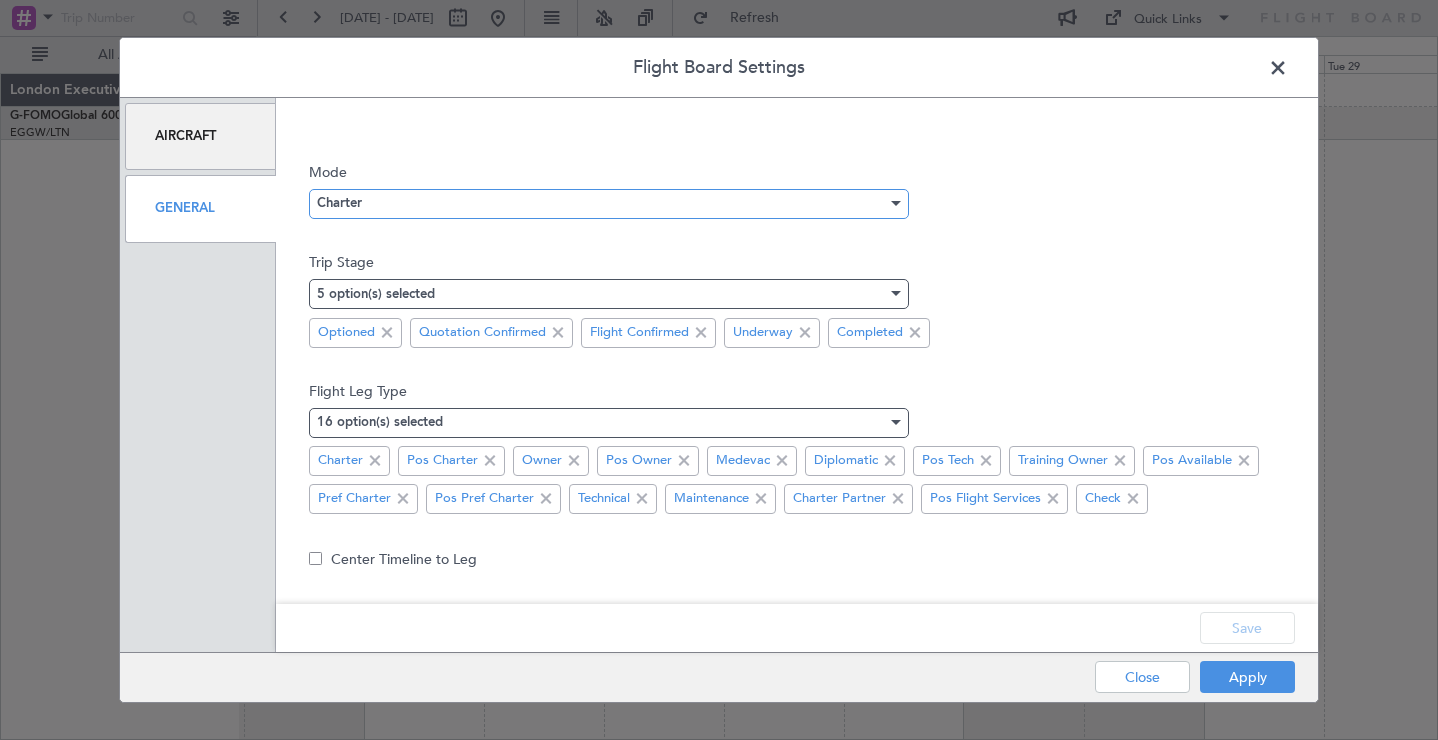 click on "Charter" at bounding box center (602, 203) 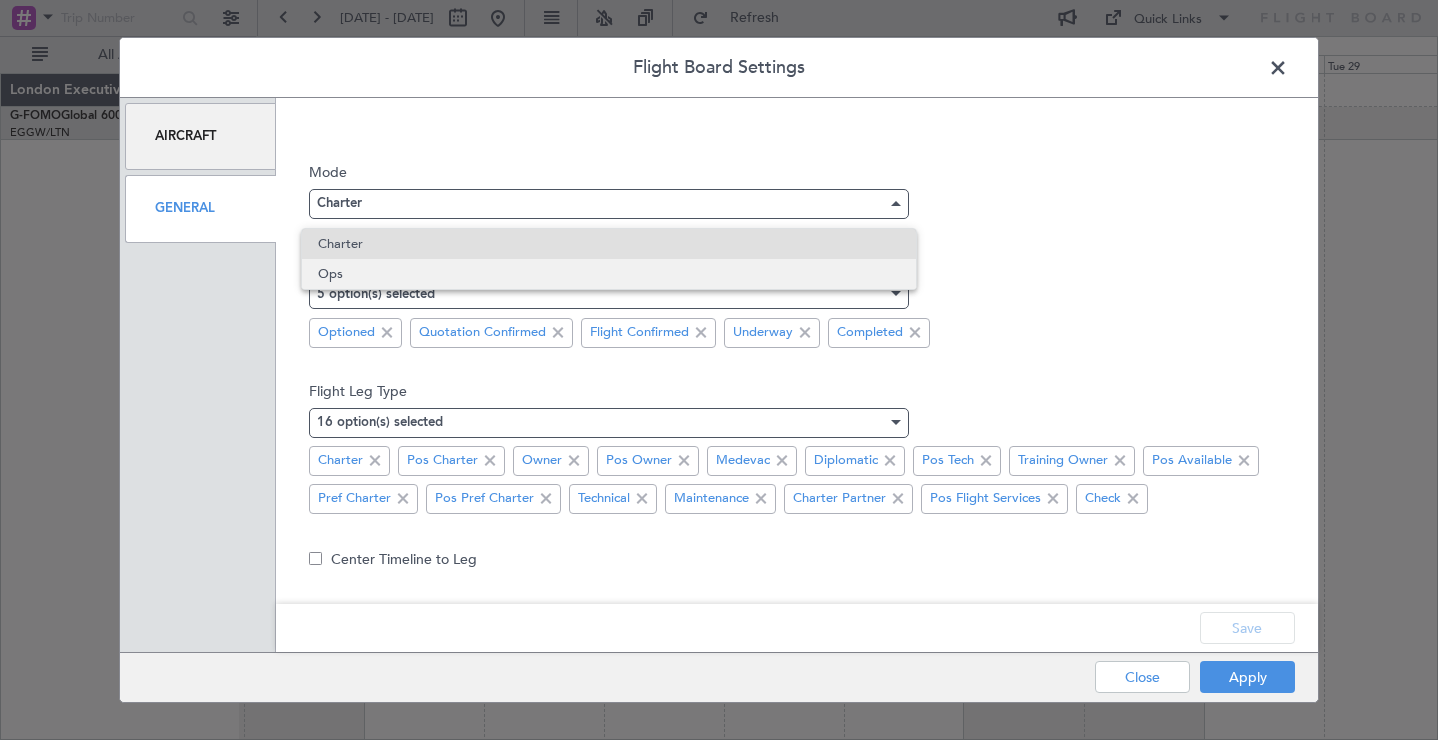 click on "Ops" at bounding box center [609, 274] 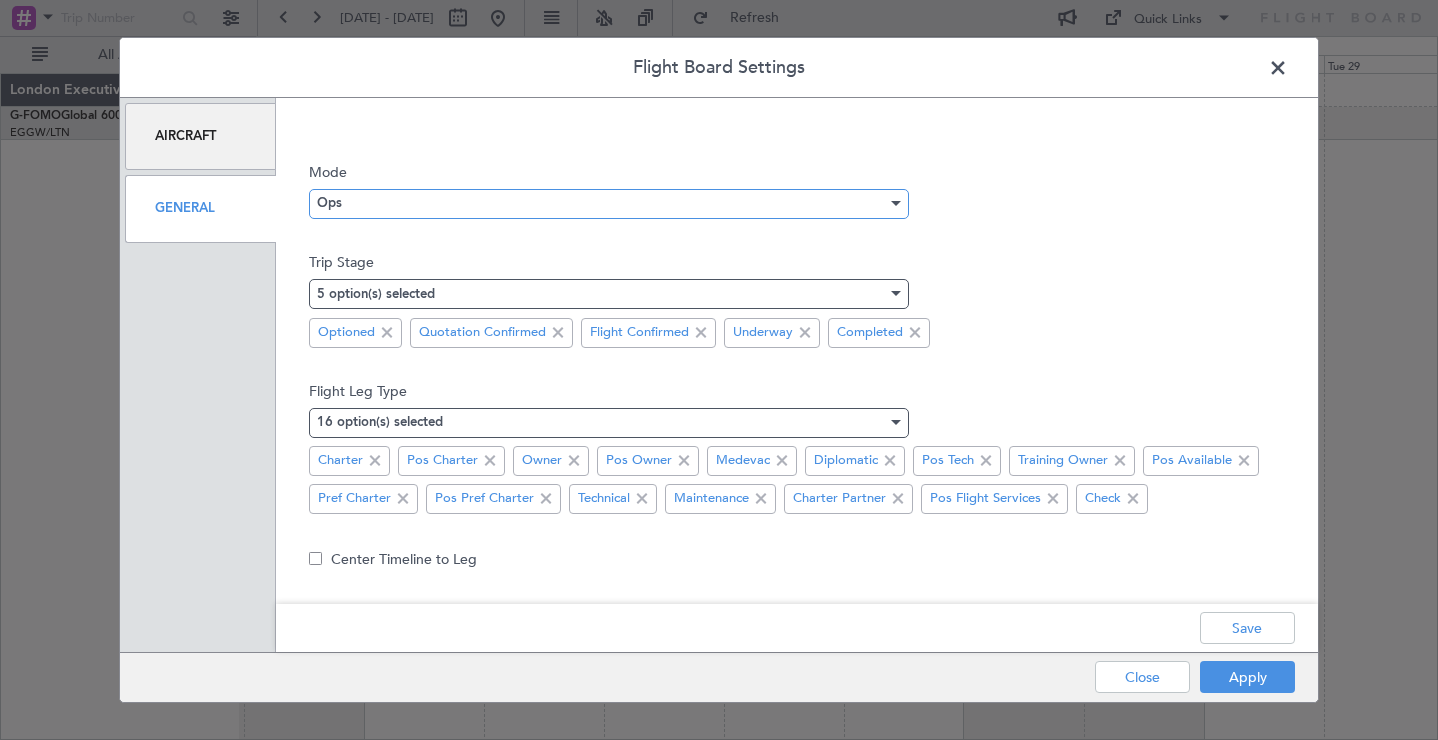 click on "Ops" at bounding box center [602, 203] 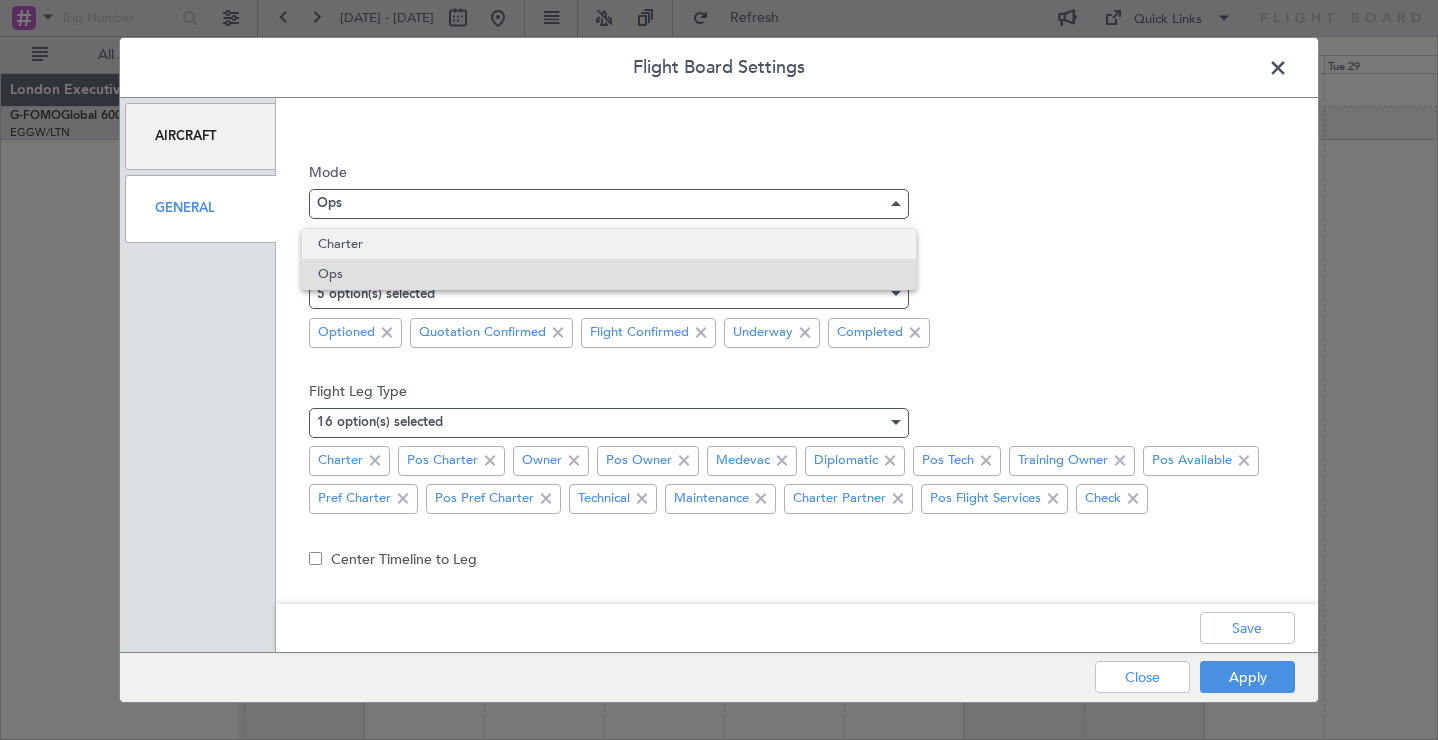 click on "Charter" at bounding box center [609, 244] 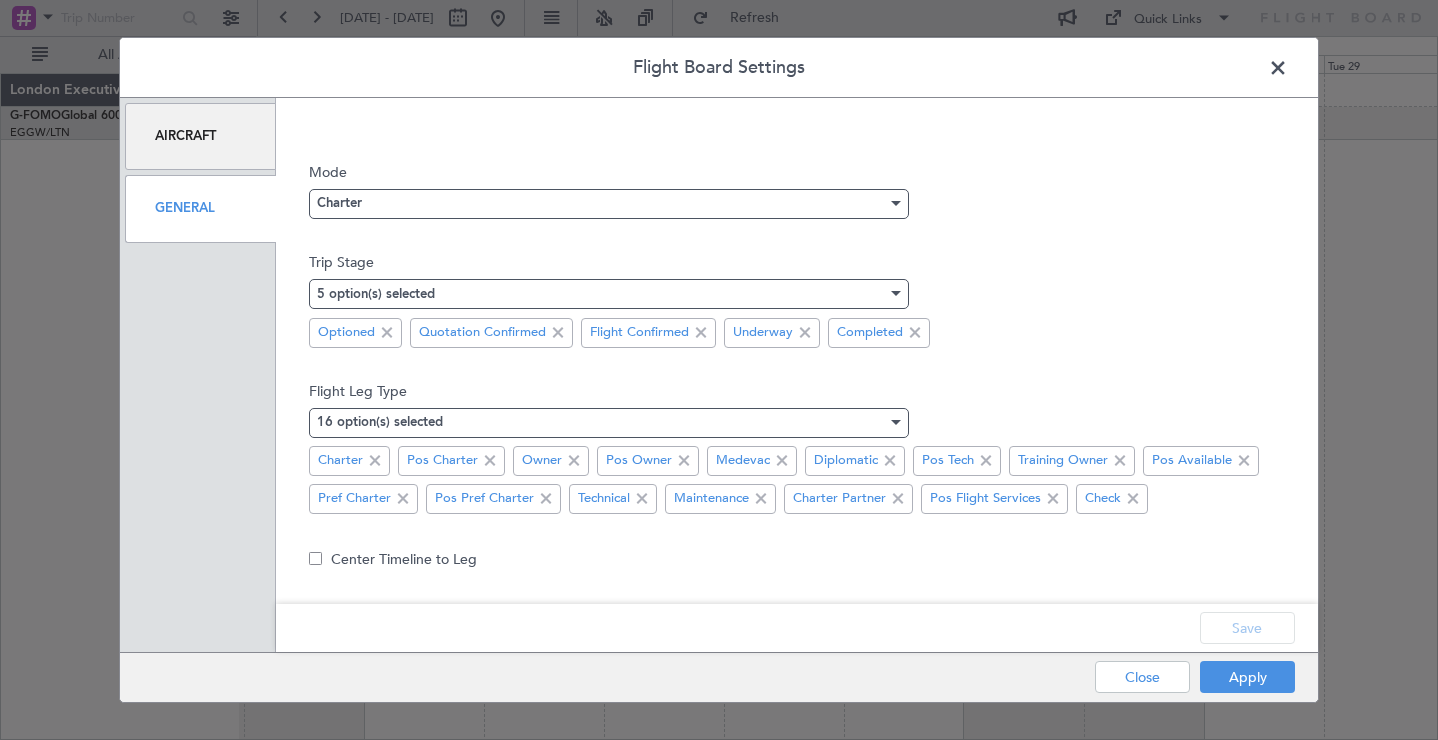click at bounding box center [1288, 73] 